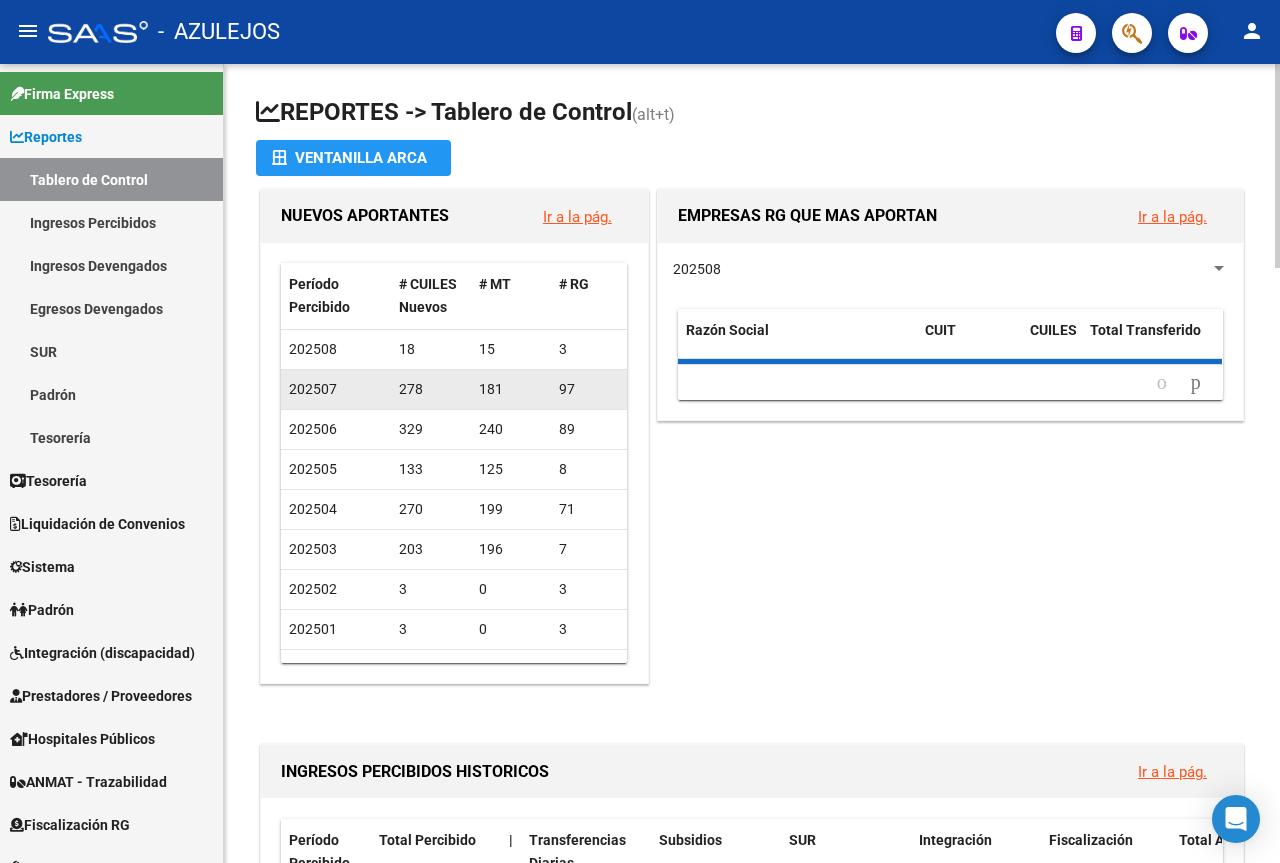 scroll, scrollTop: 0, scrollLeft: 0, axis: both 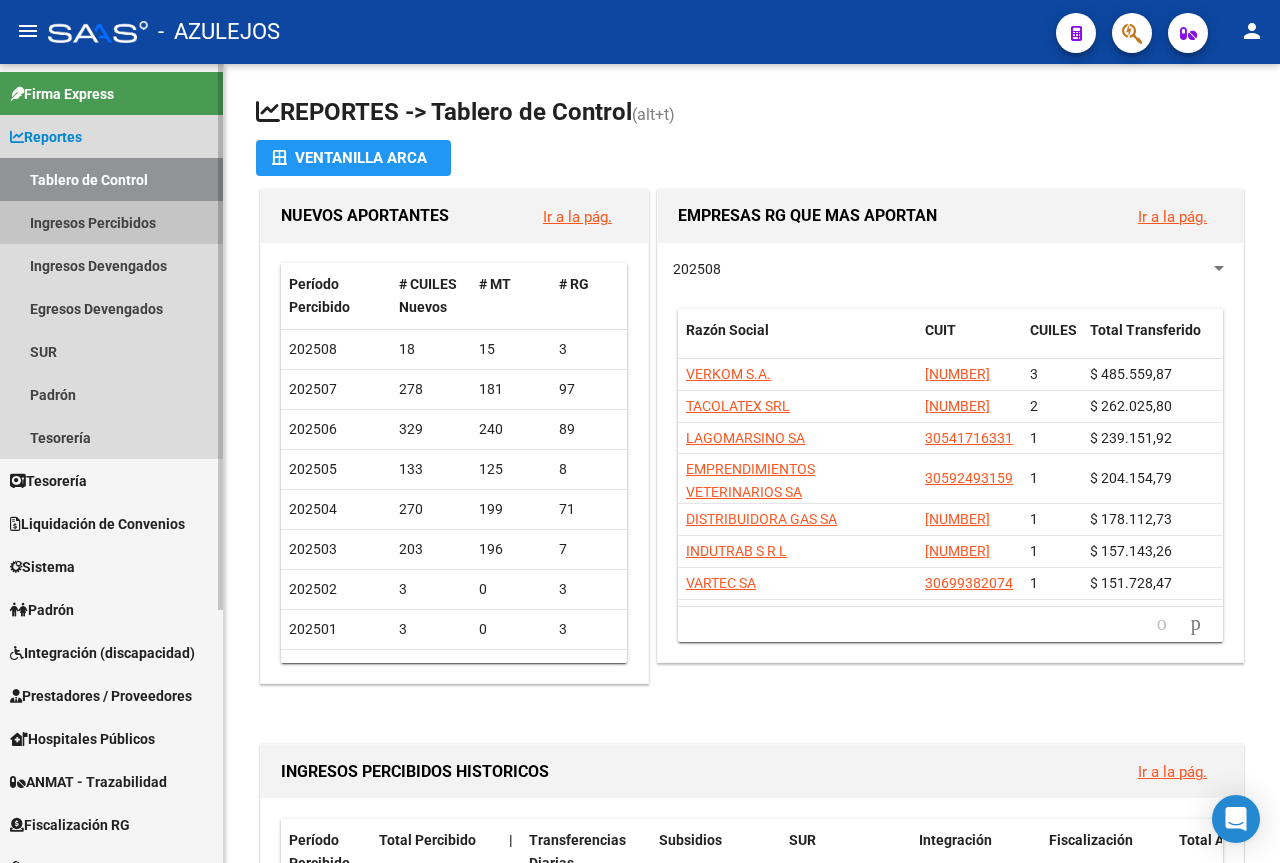 click on "Ingresos Percibidos" at bounding box center (111, 222) 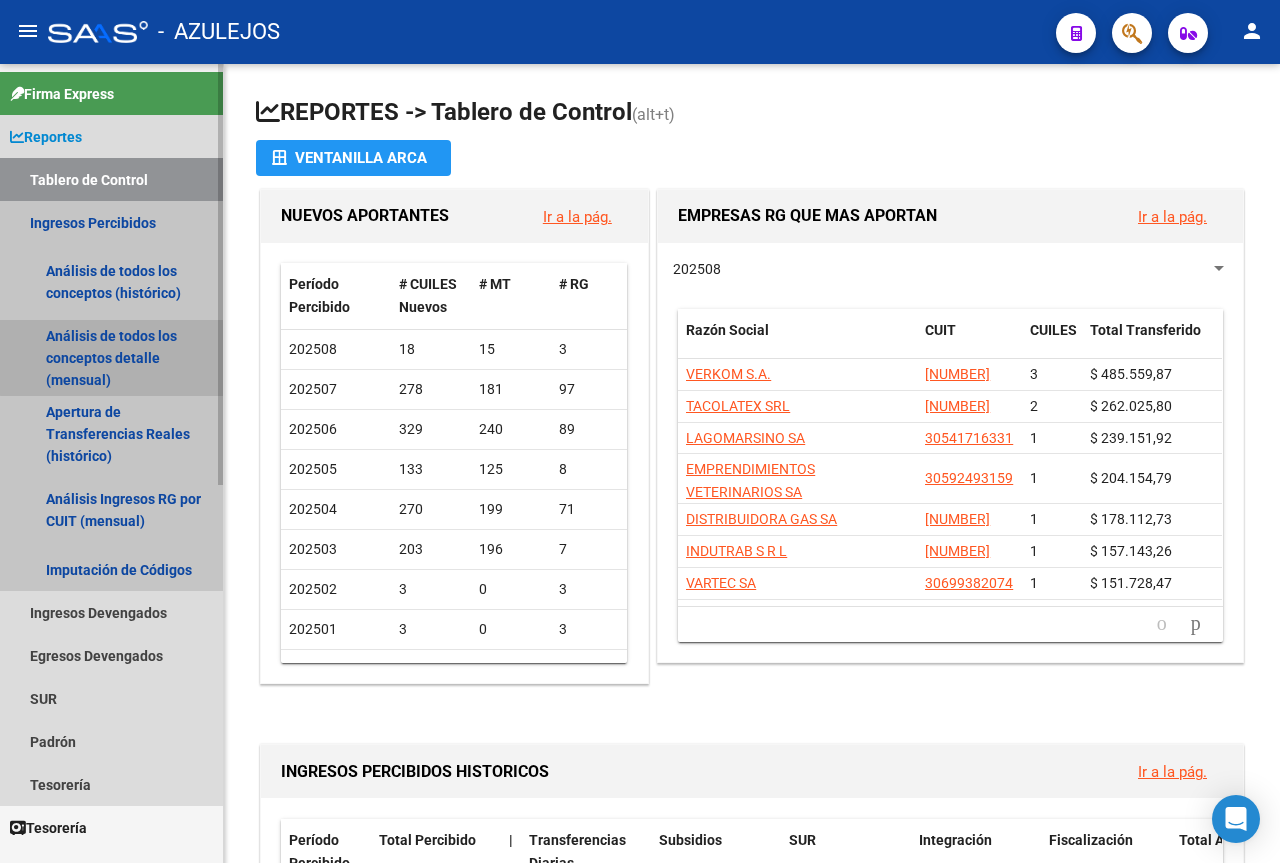 click on "Análisis de todos los conceptos detalle (mensual)" at bounding box center (111, 358) 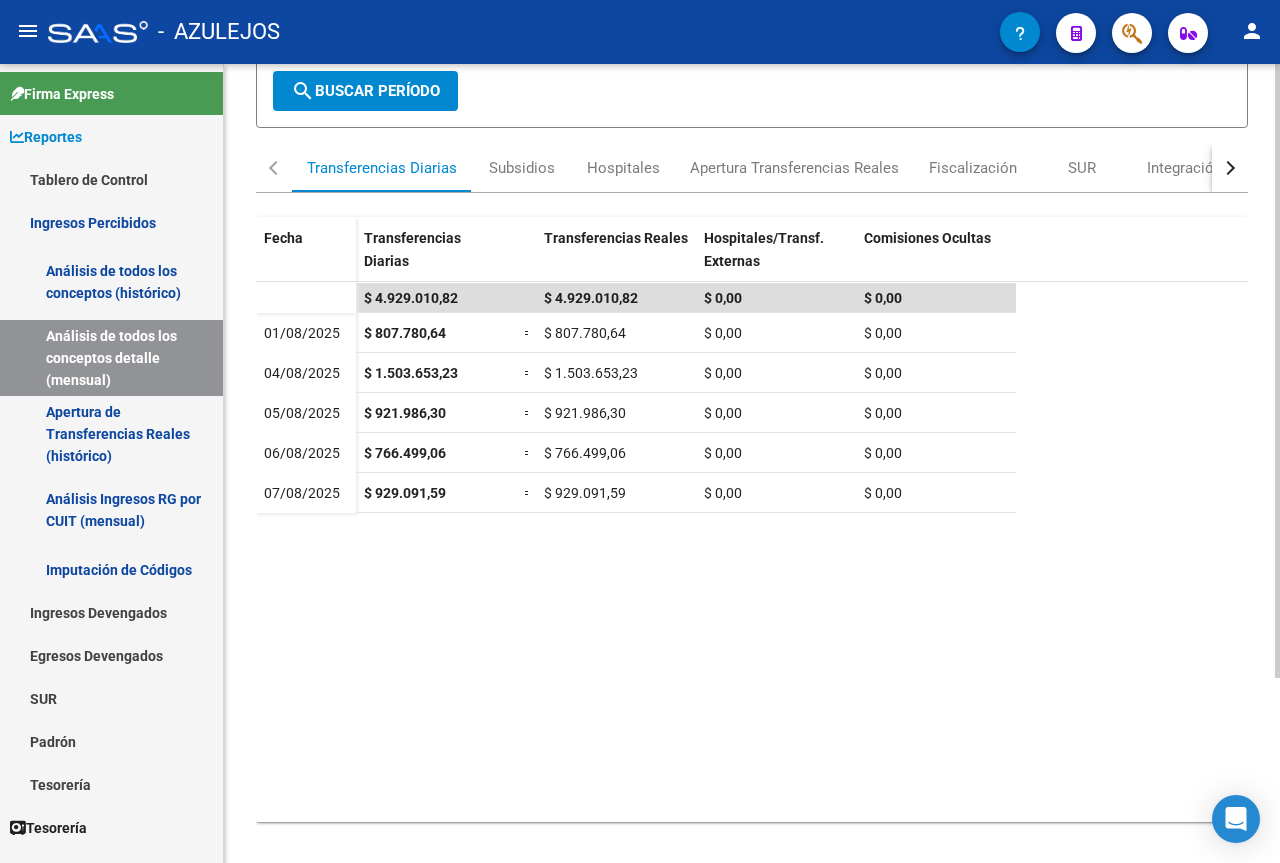 scroll, scrollTop: 241, scrollLeft: 0, axis: vertical 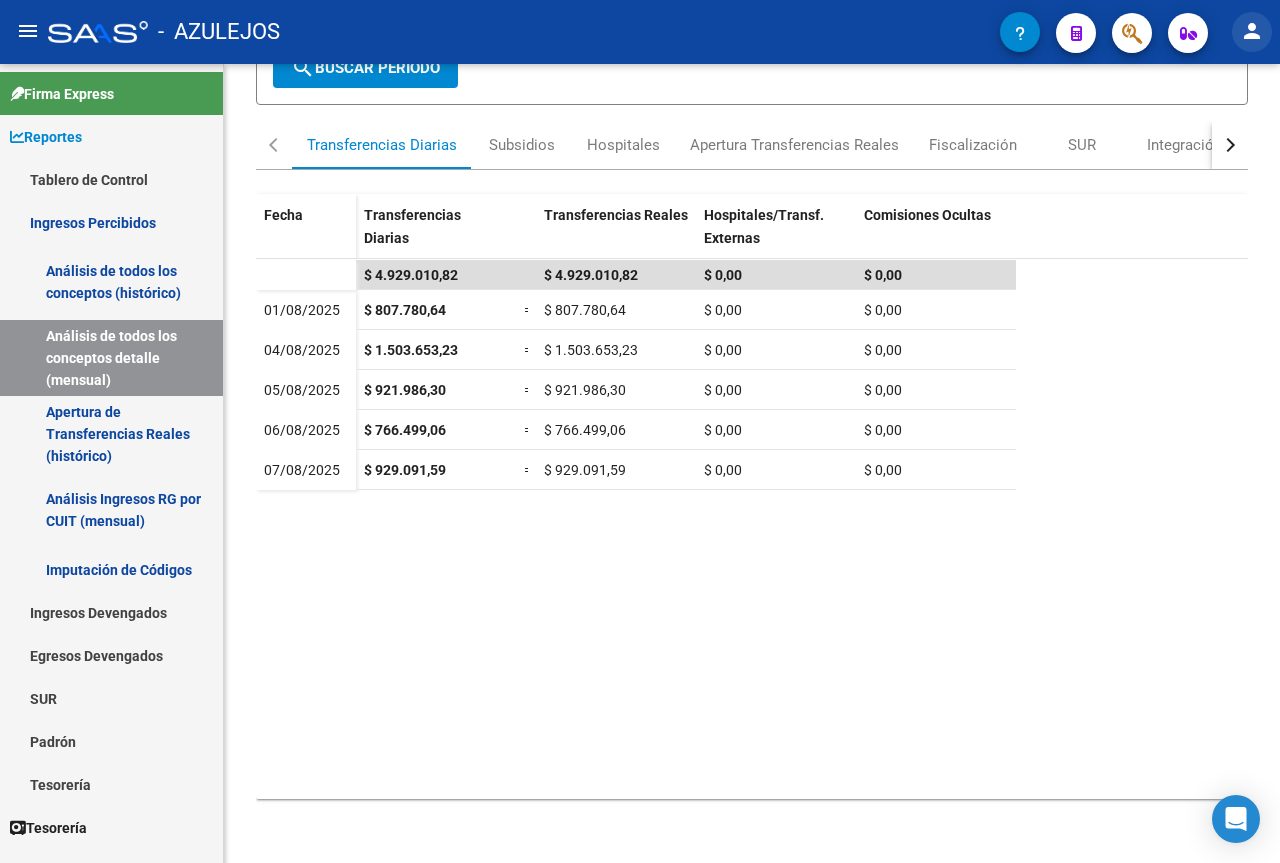 click on "person" 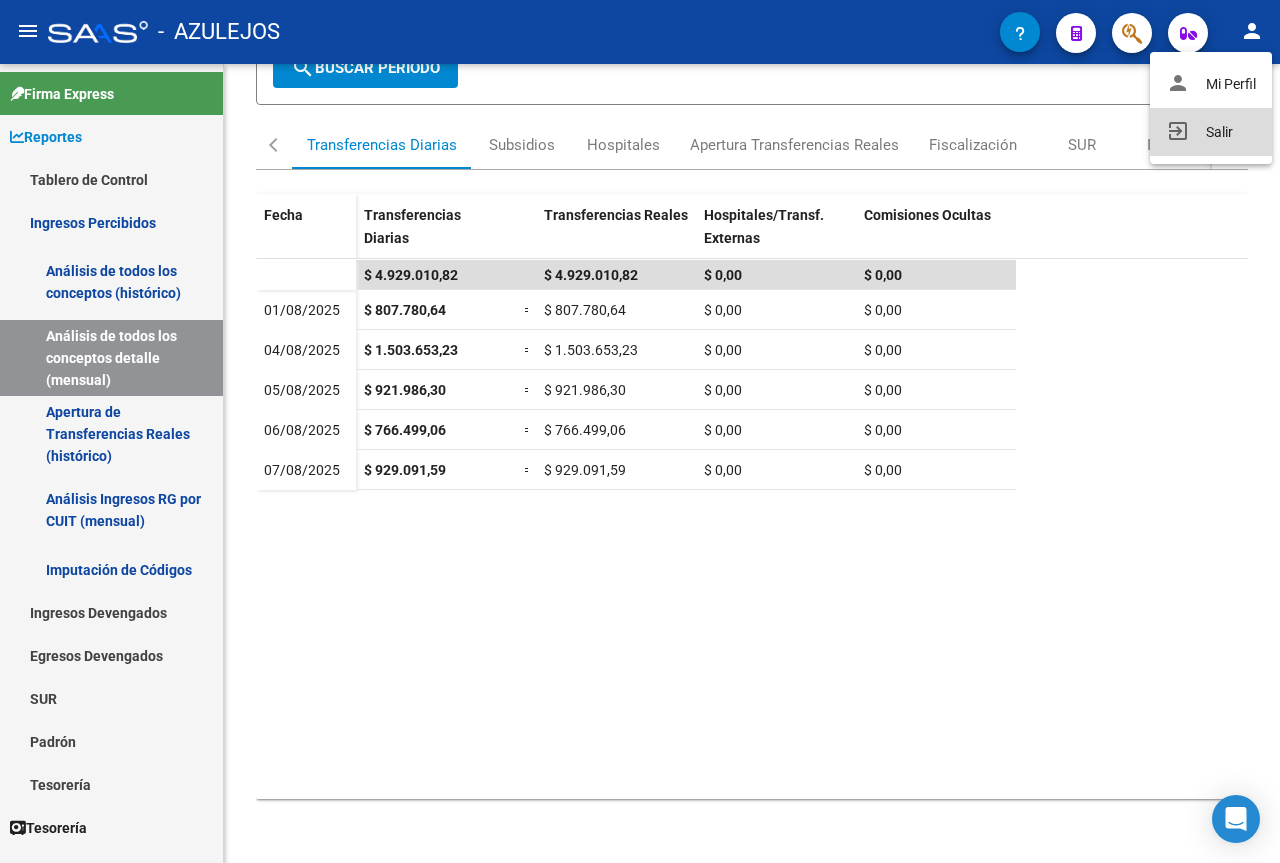 click on "exit_to_app  Salir" at bounding box center (1211, 132) 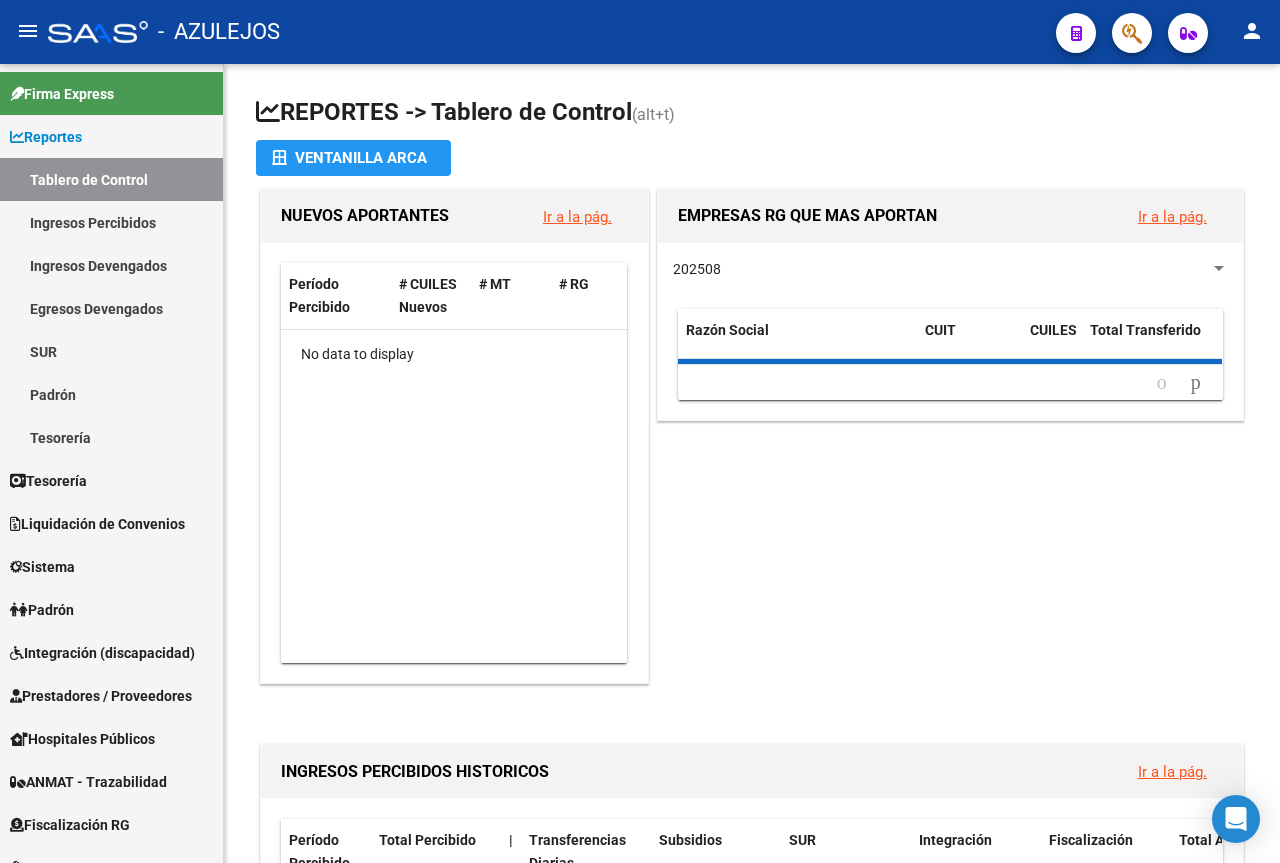 scroll, scrollTop: 0, scrollLeft: 0, axis: both 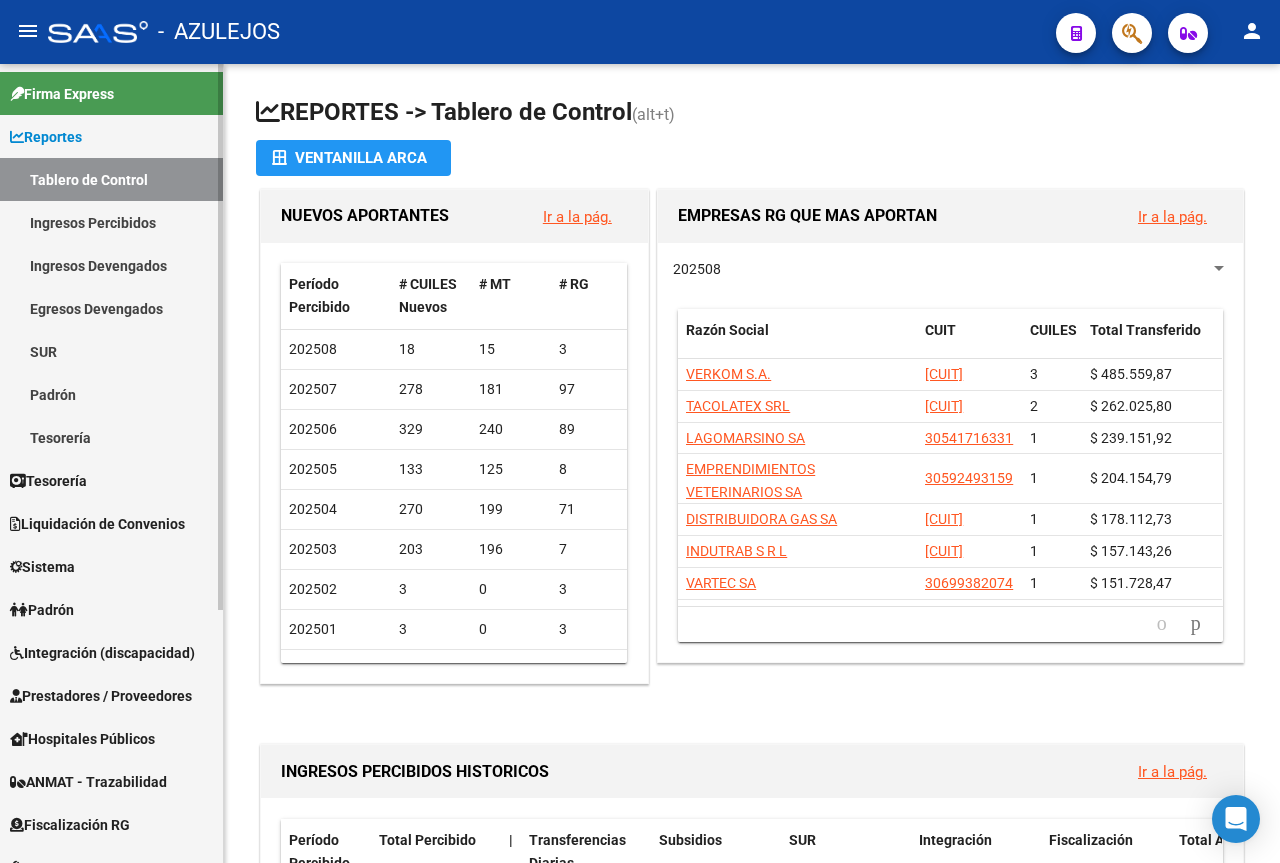 click on "Ingresos Percibidos" at bounding box center (111, 222) 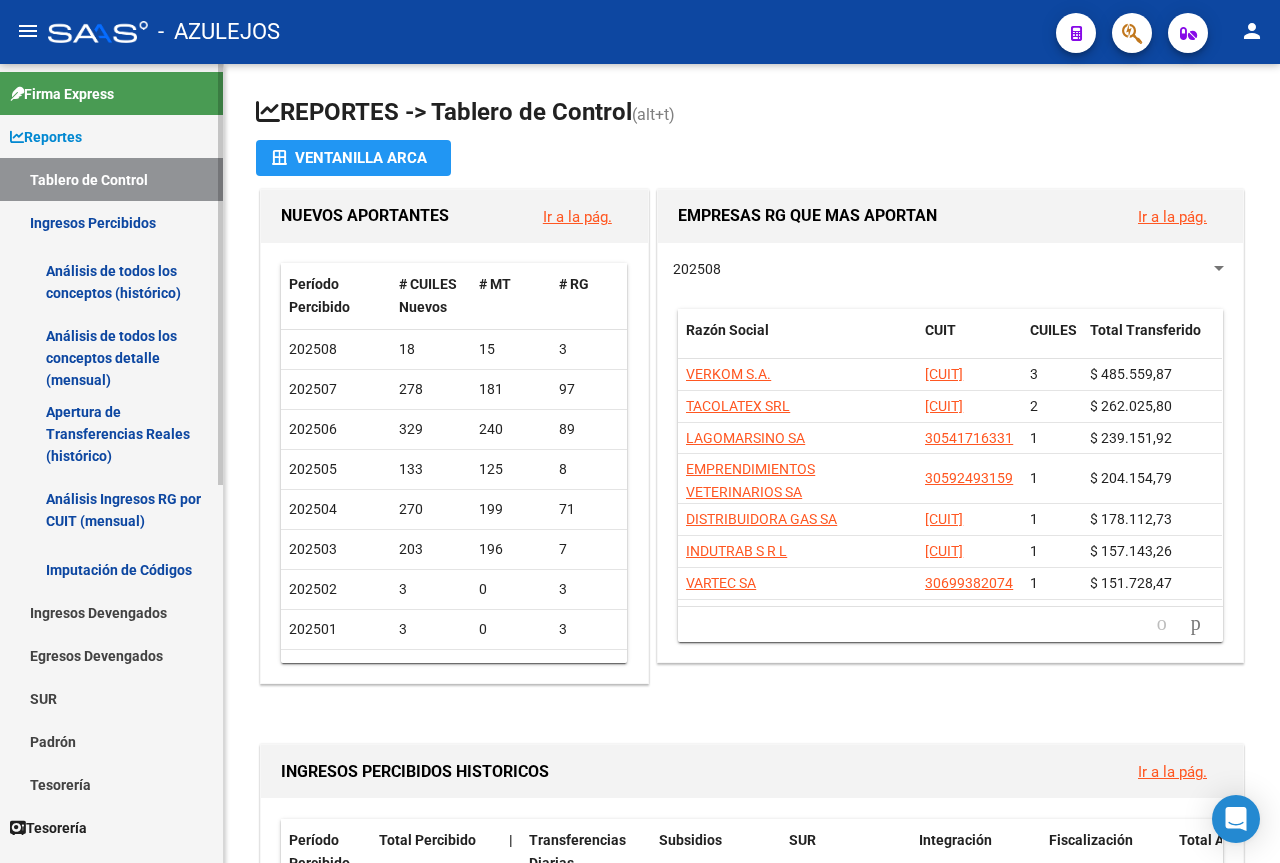 click on "Análisis de todos los conceptos detalle (mensual)" at bounding box center [111, 358] 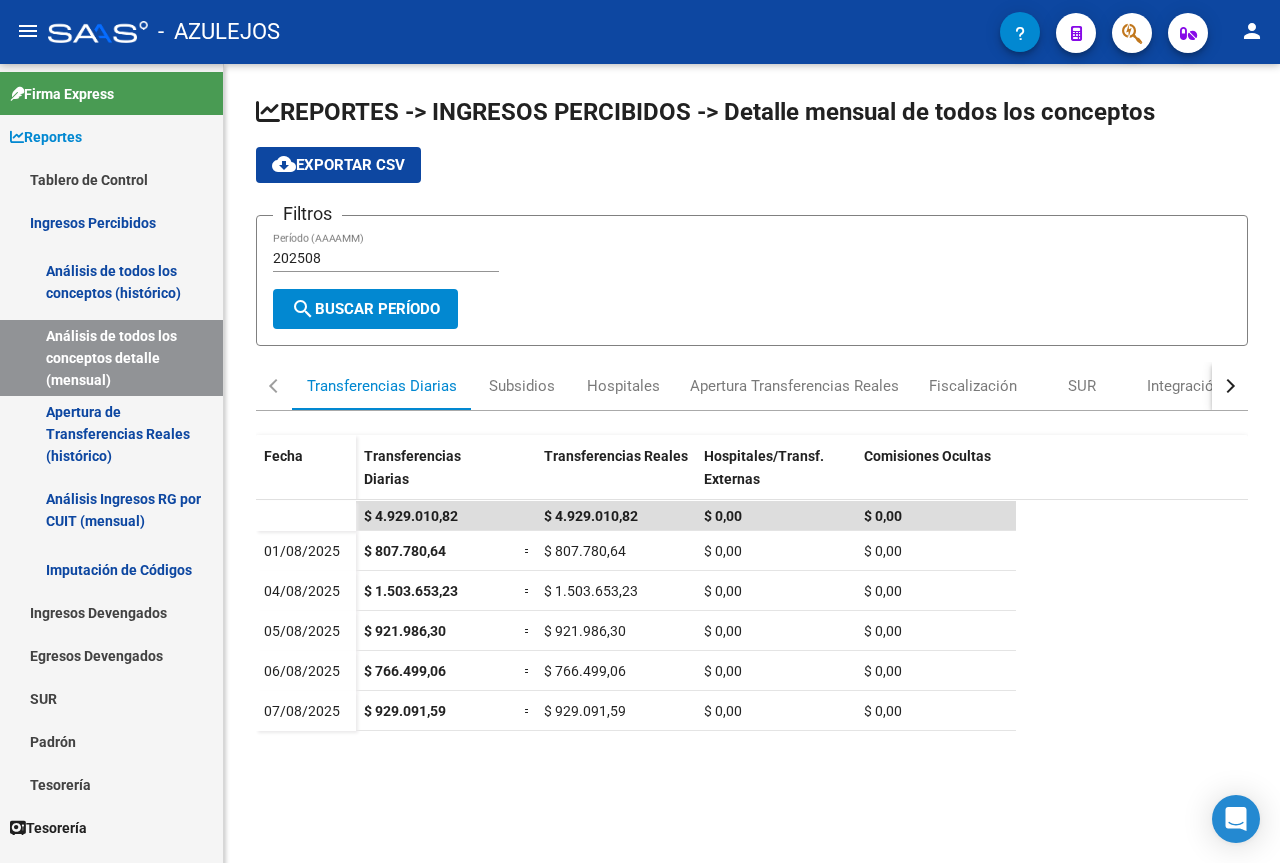 click on "person" 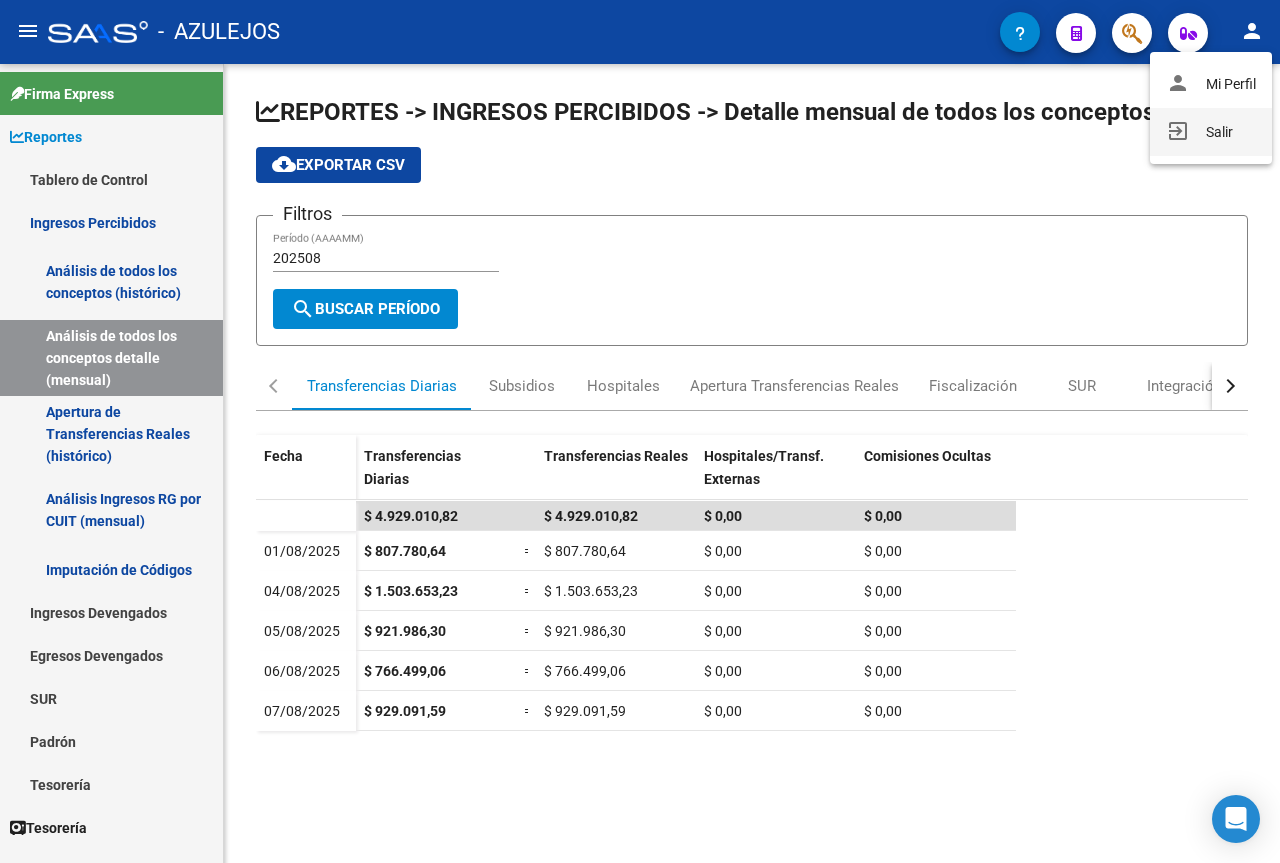 click on "exit_to_app  Salir" at bounding box center [1211, 132] 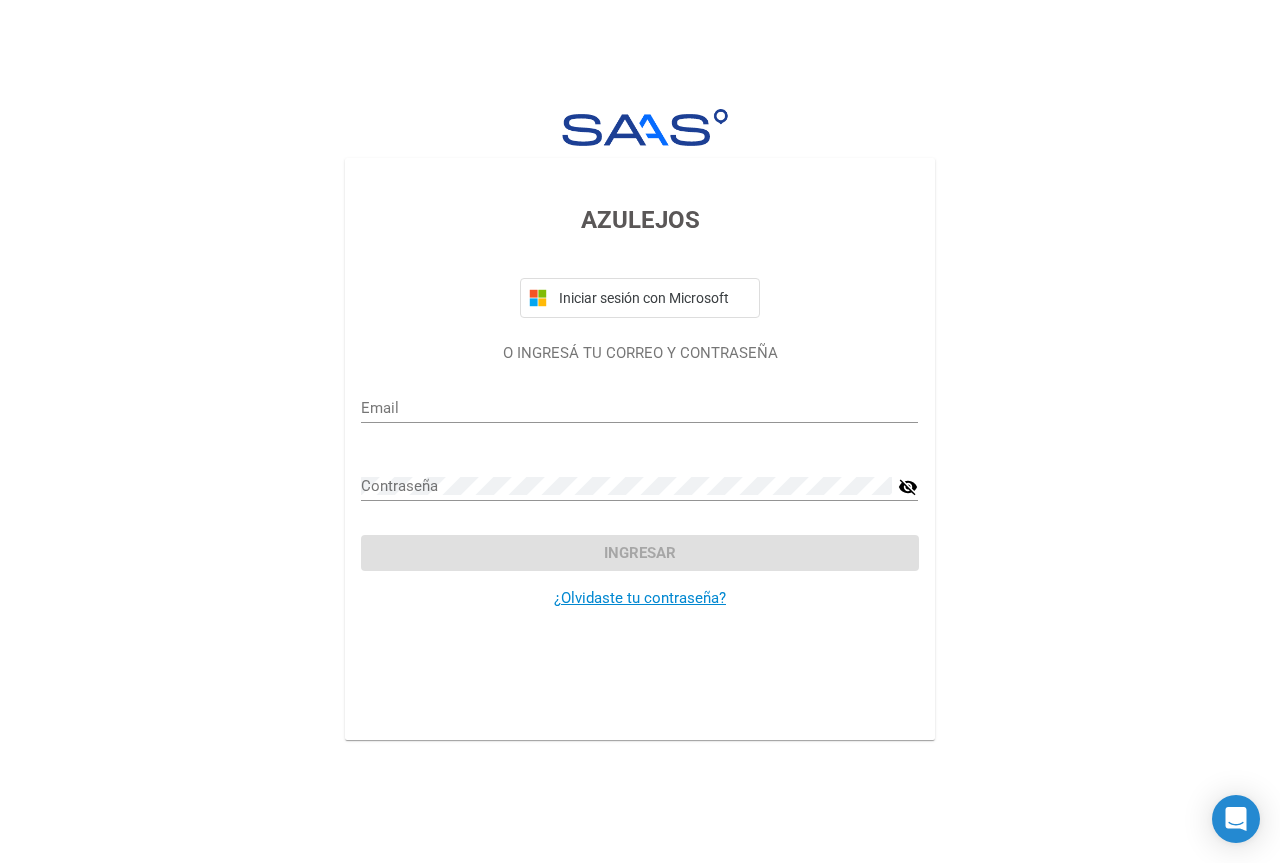 type on "felipe2657@hotmail.com" 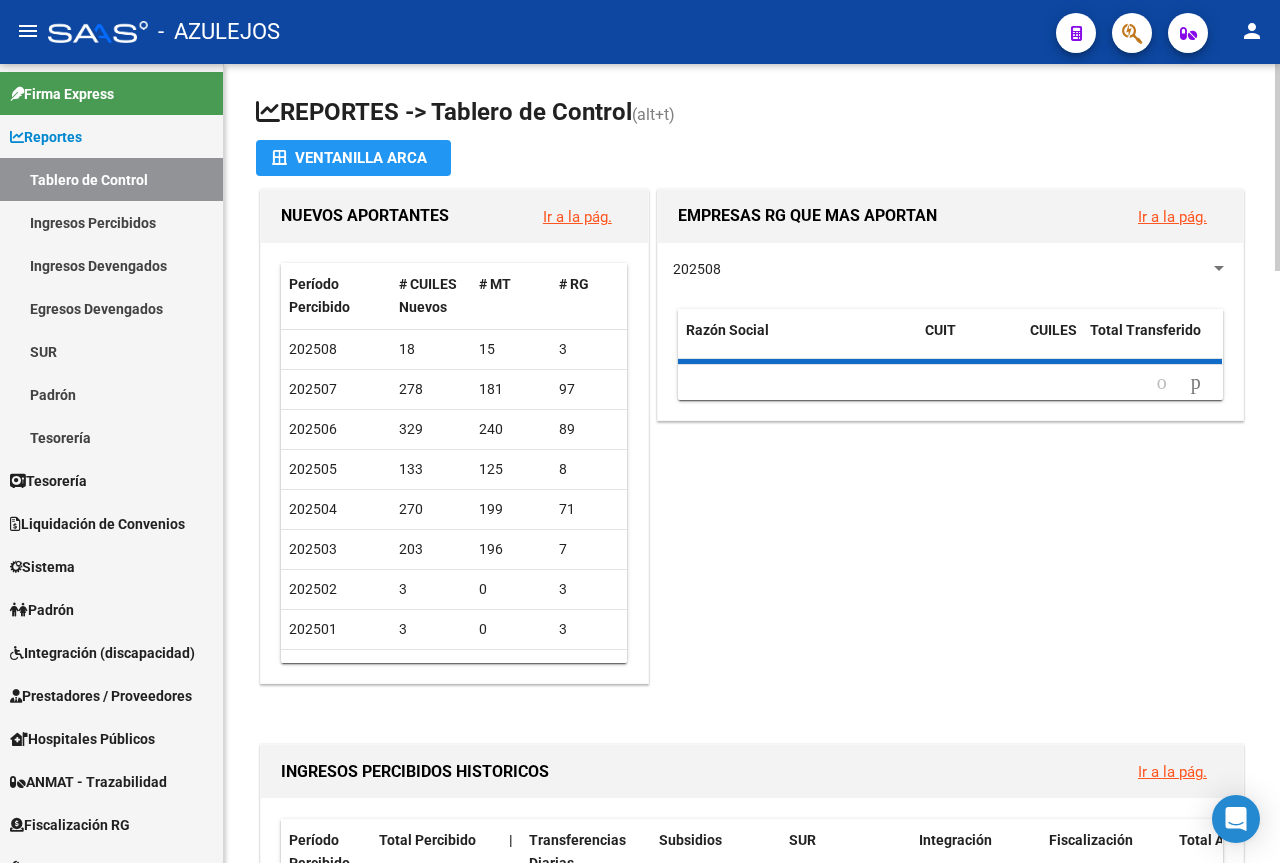 scroll, scrollTop: 0, scrollLeft: 0, axis: both 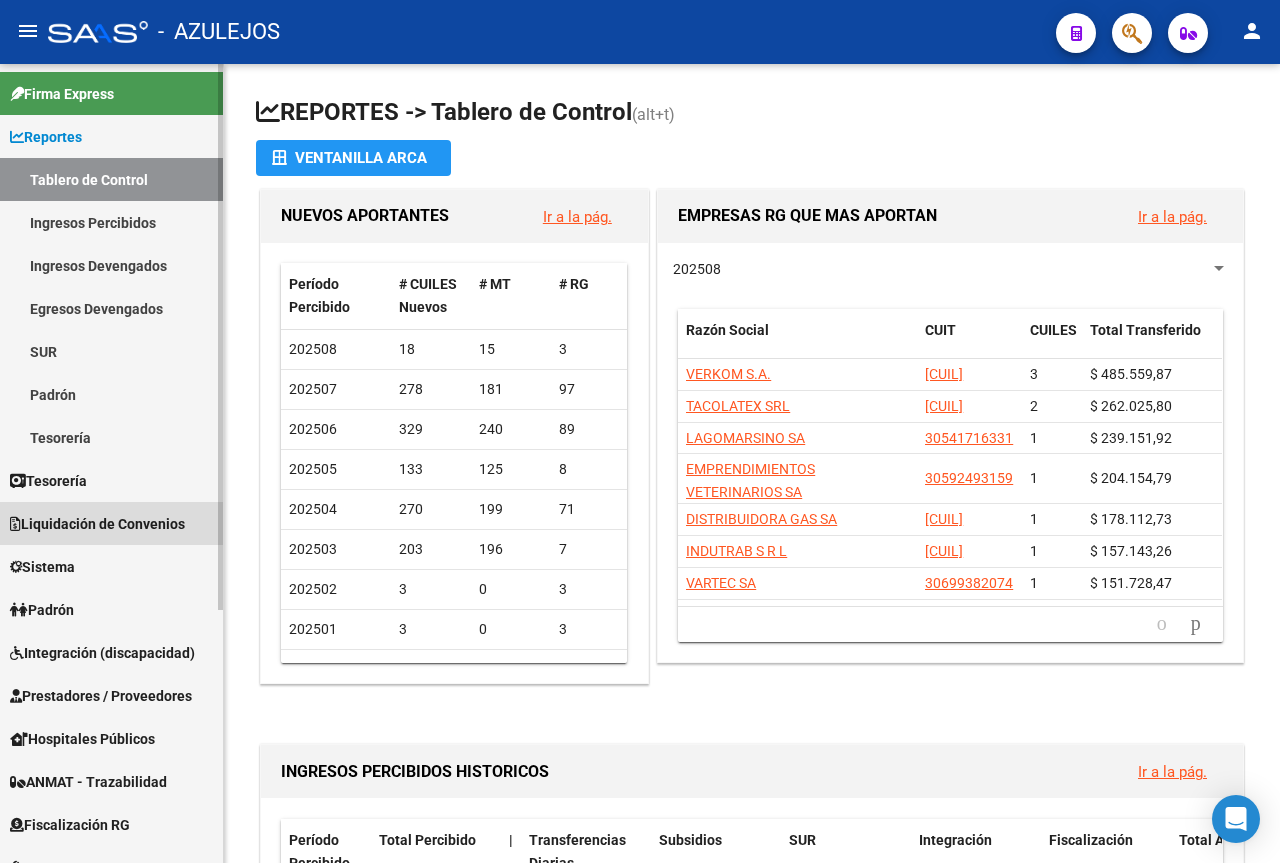 click on "Liquidación de Convenios" at bounding box center [97, 524] 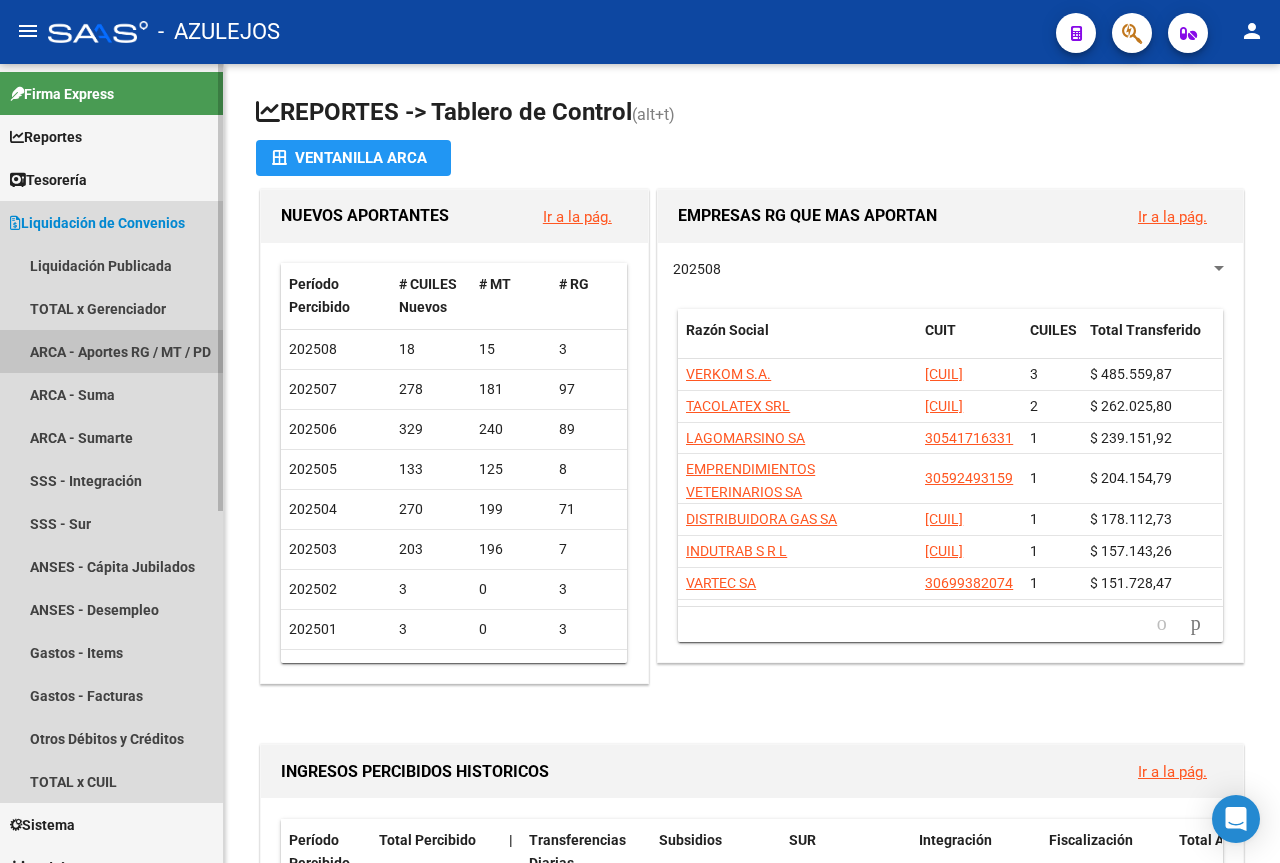 click on "ARCA - Aportes RG / MT / PD" at bounding box center (111, 351) 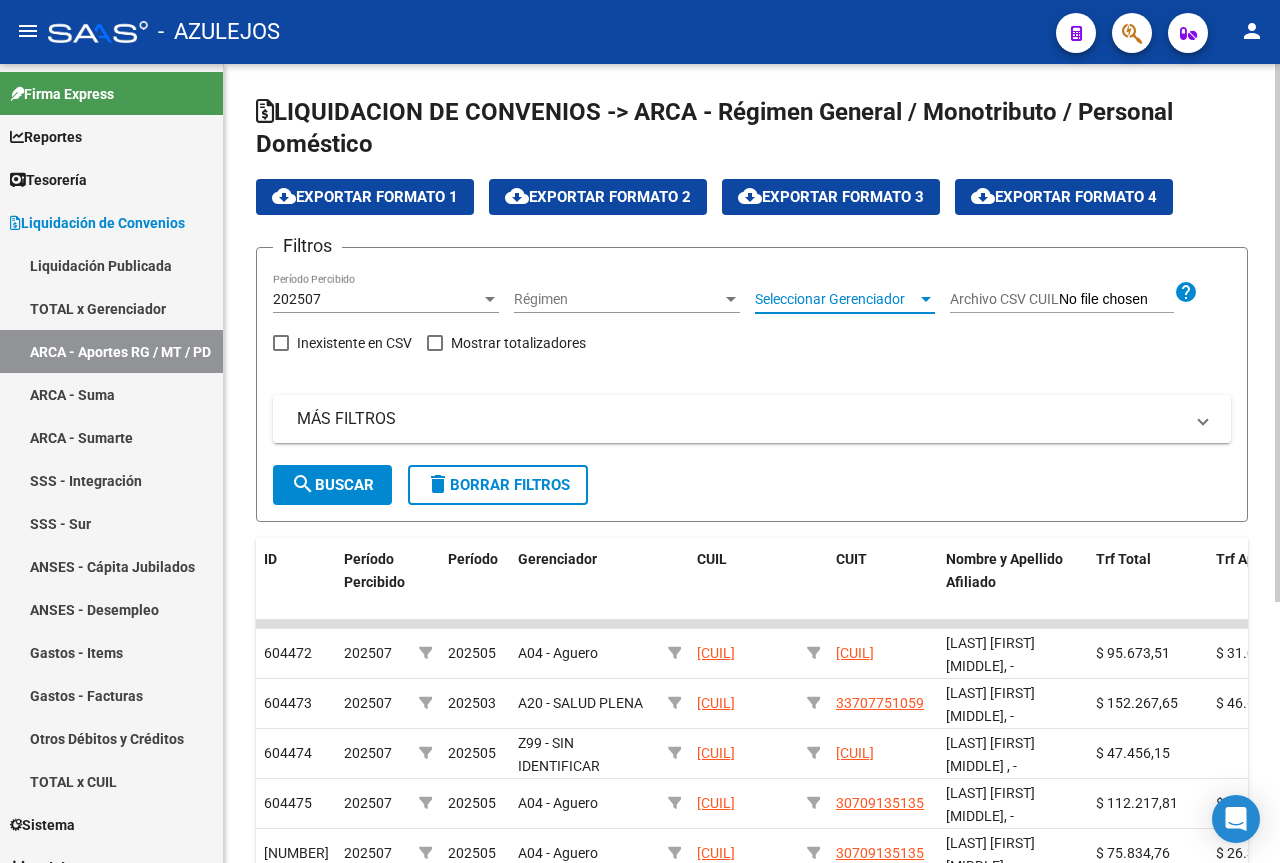 click on "Seleccionar Gerenciador" at bounding box center (836, 299) 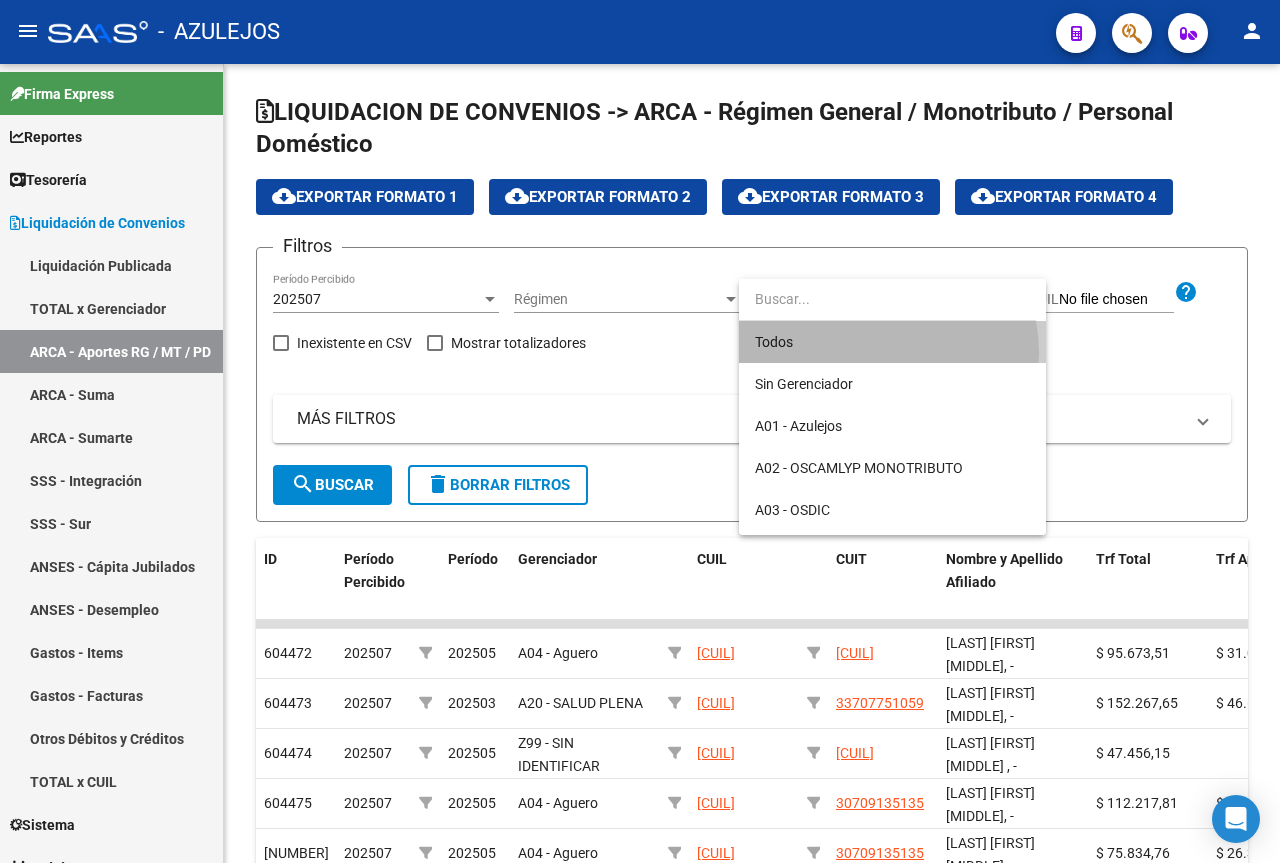 click on "Todos" at bounding box center (892, 342) 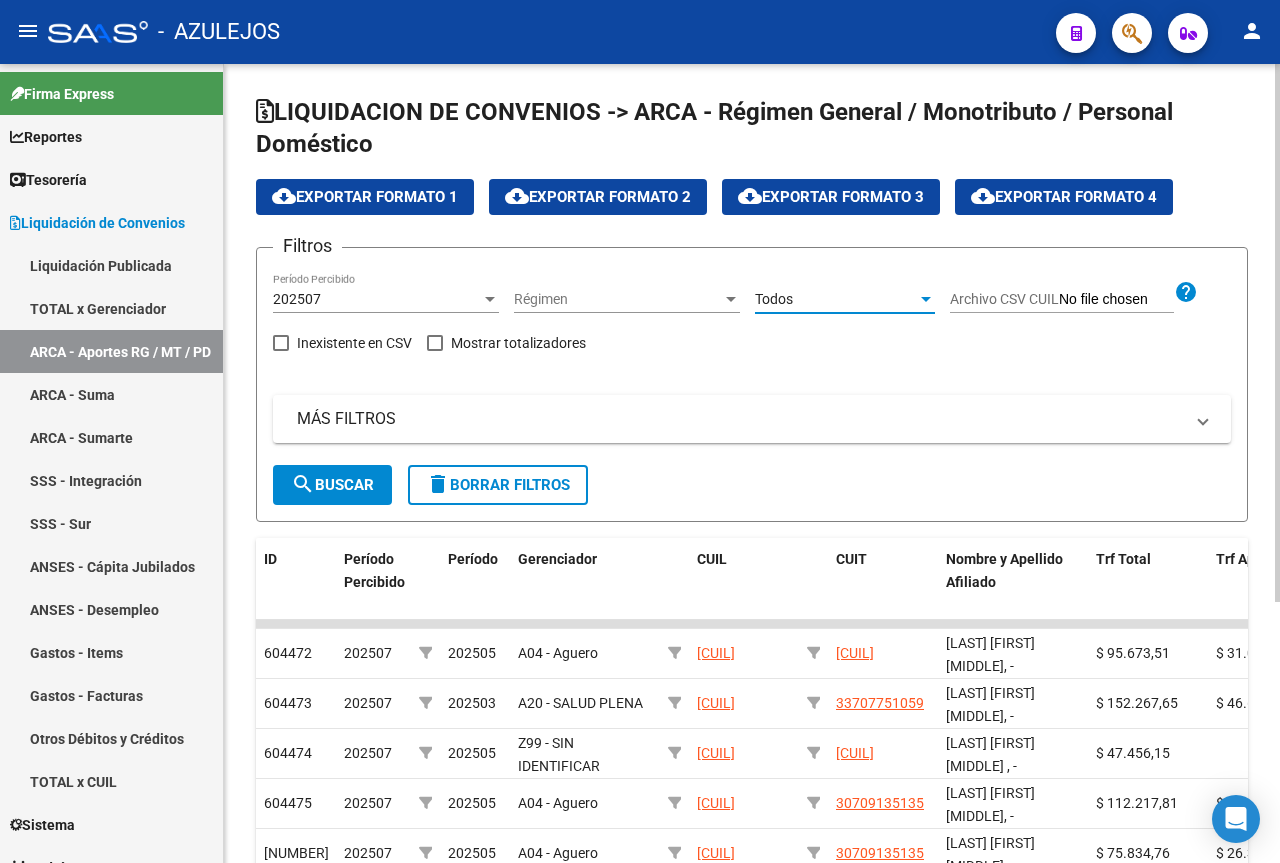 click at bounding box center (435, 343) 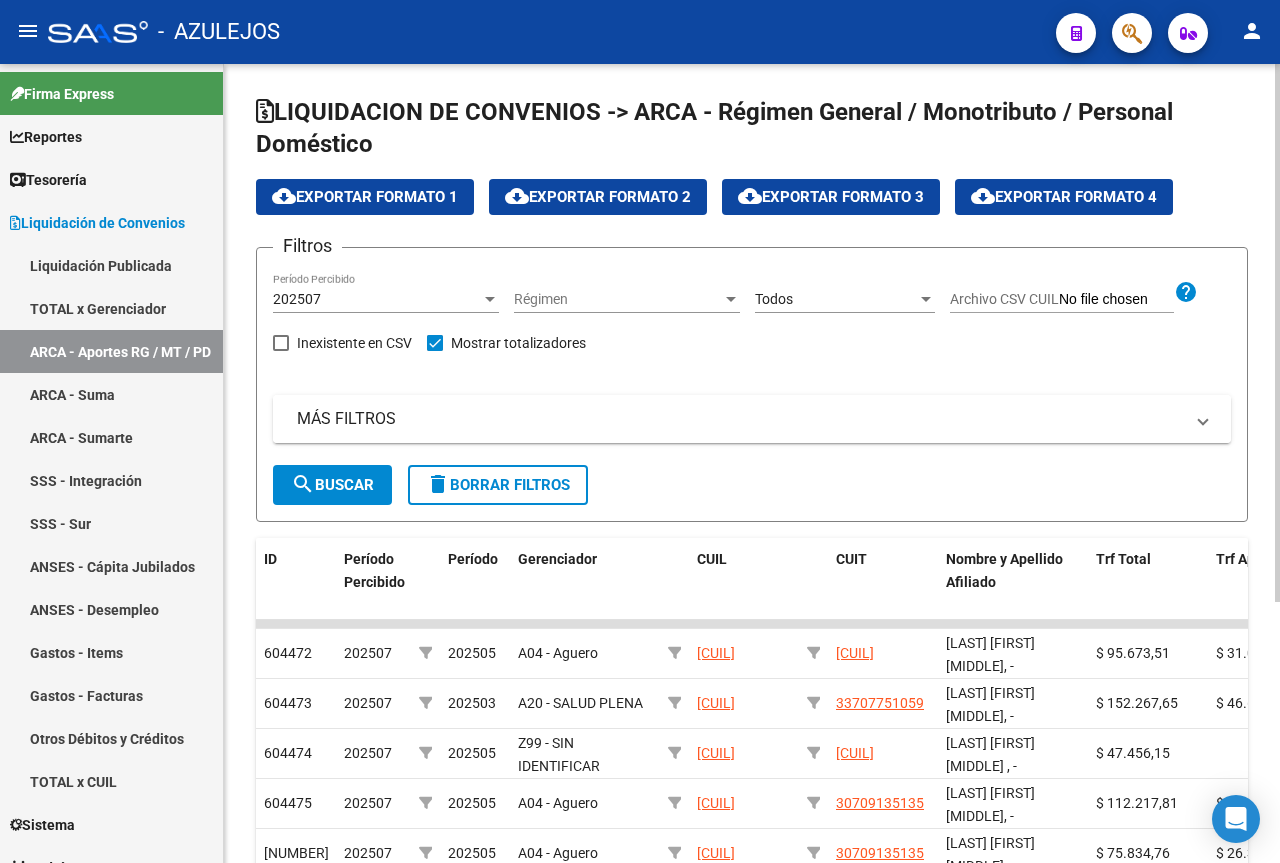 click on "MÁS FILTROS" at bounding box center (740, 419) 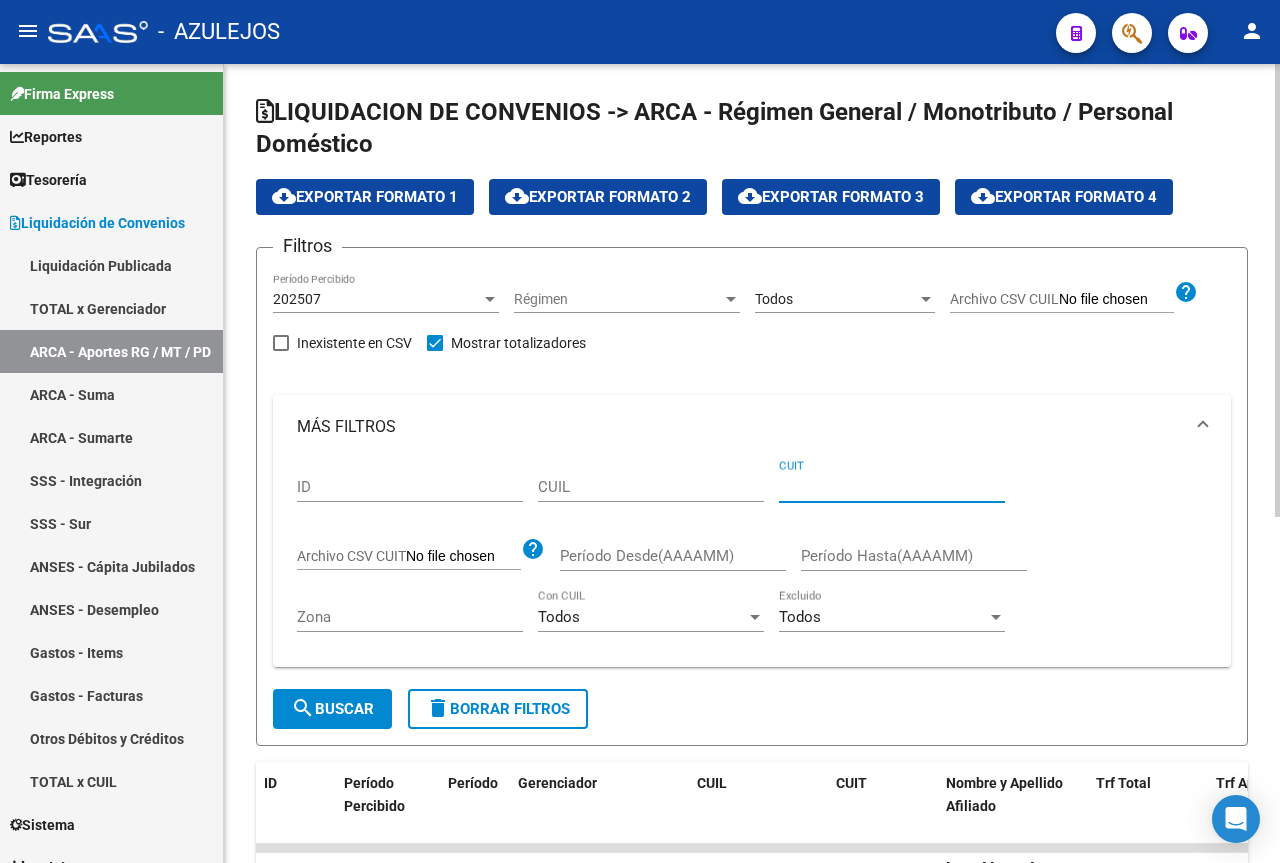 click on "CUIT" at bounding box center (892, 487) 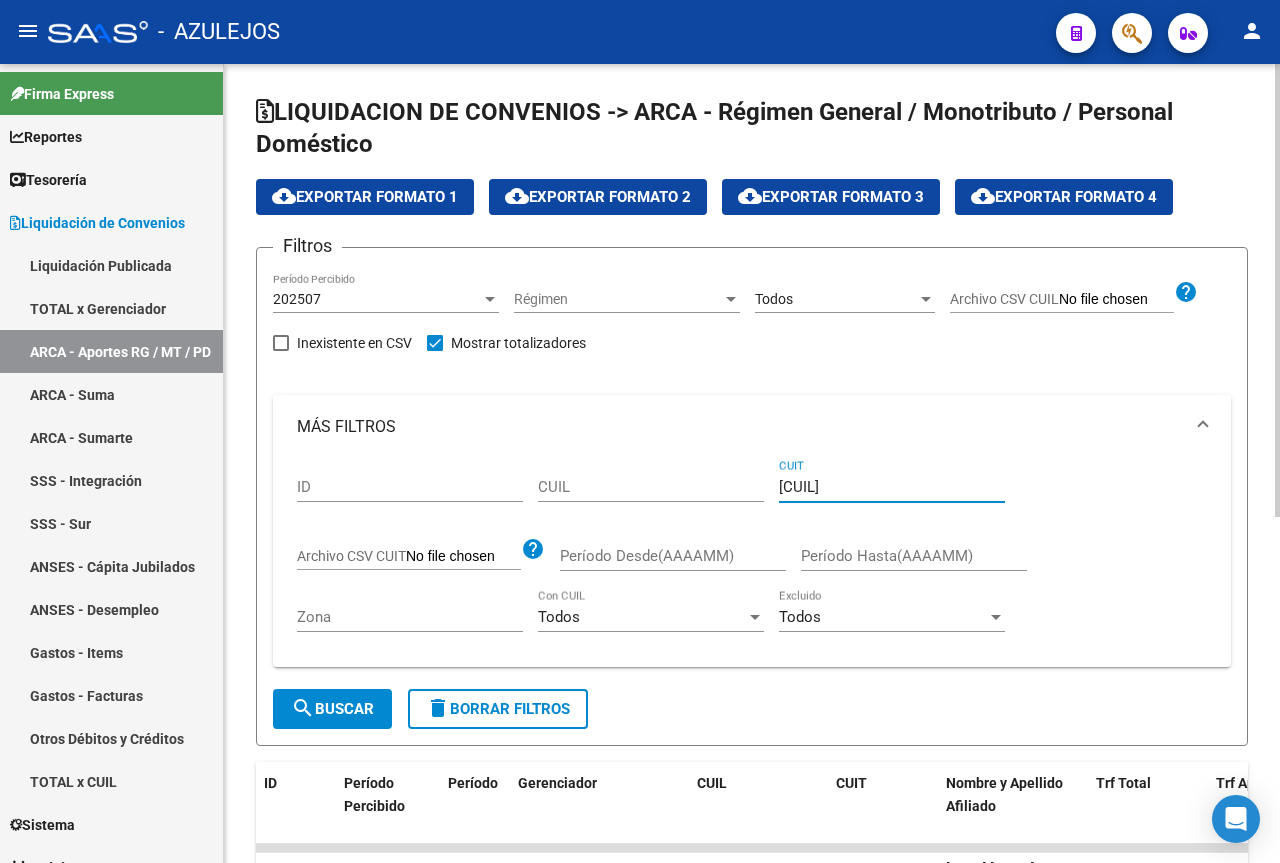 type on "[CUIL]" 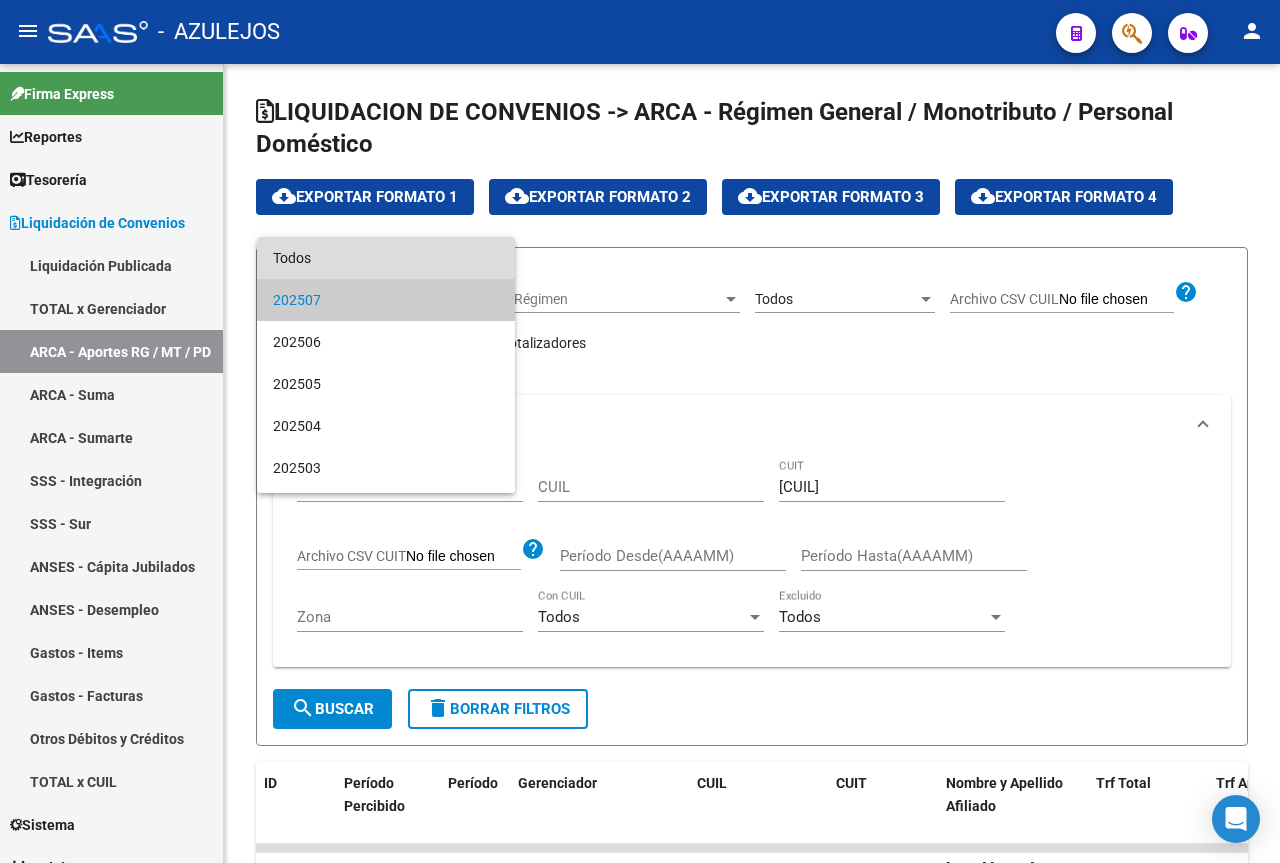 click on "Todos" at bounding box center (386, 258) 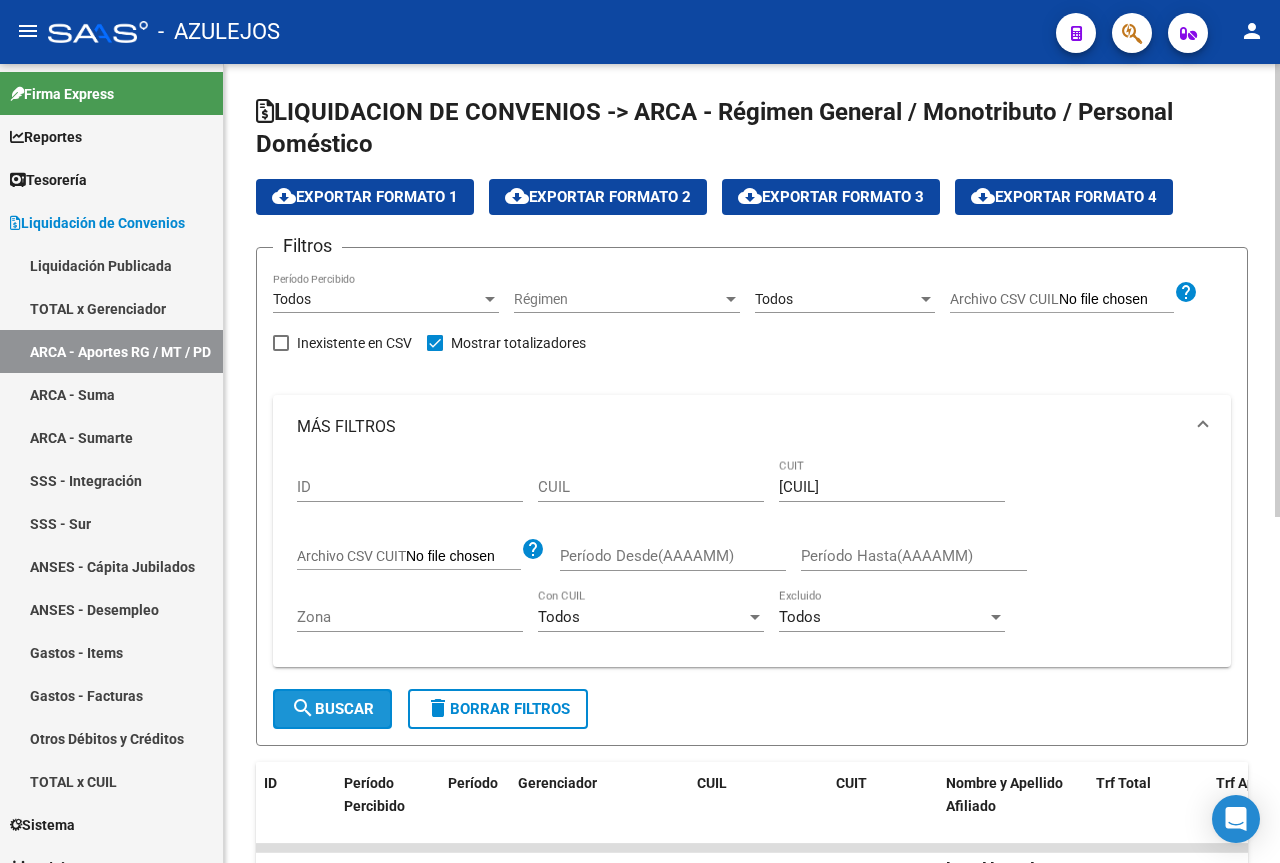 click on "search  Buscar" 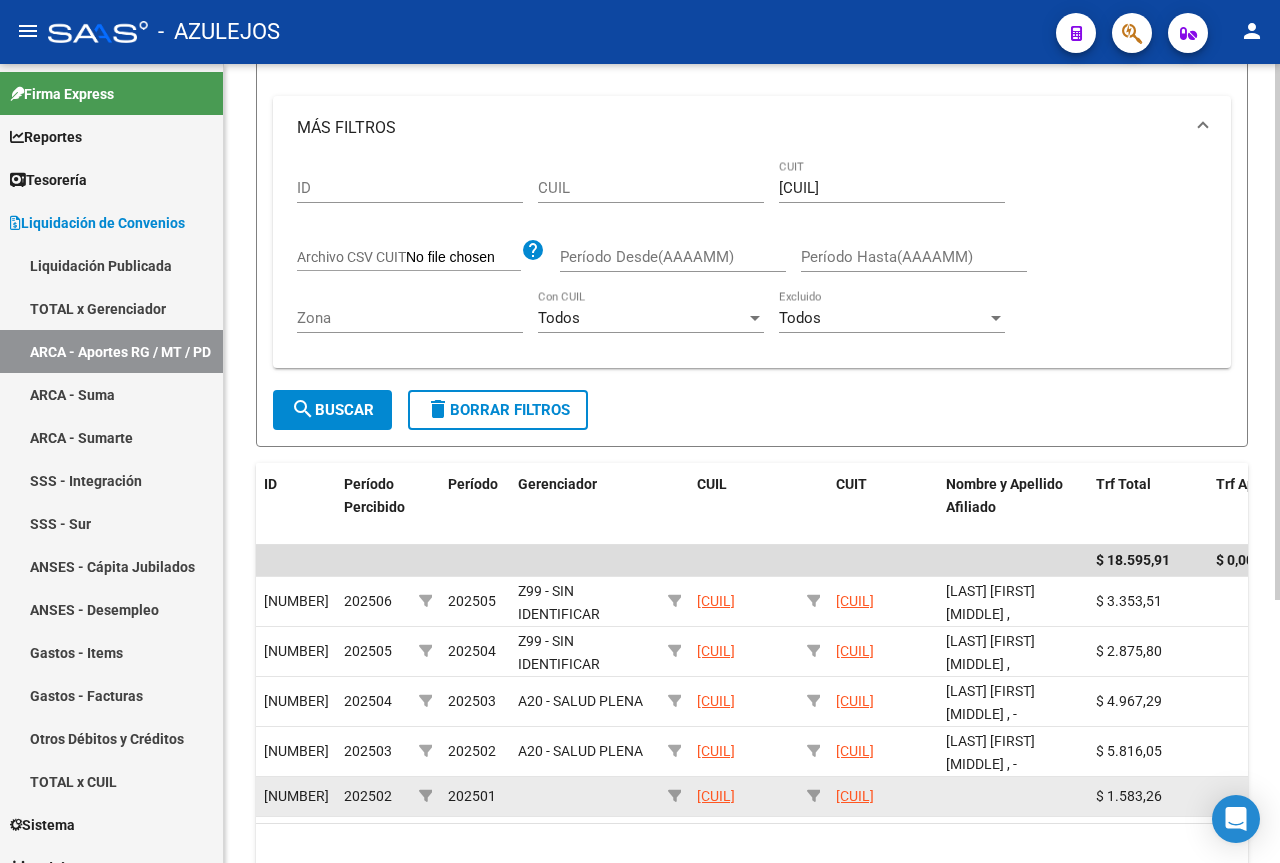 scroll, scrollTop: 392, scrollLeft: 0, axis: vertical 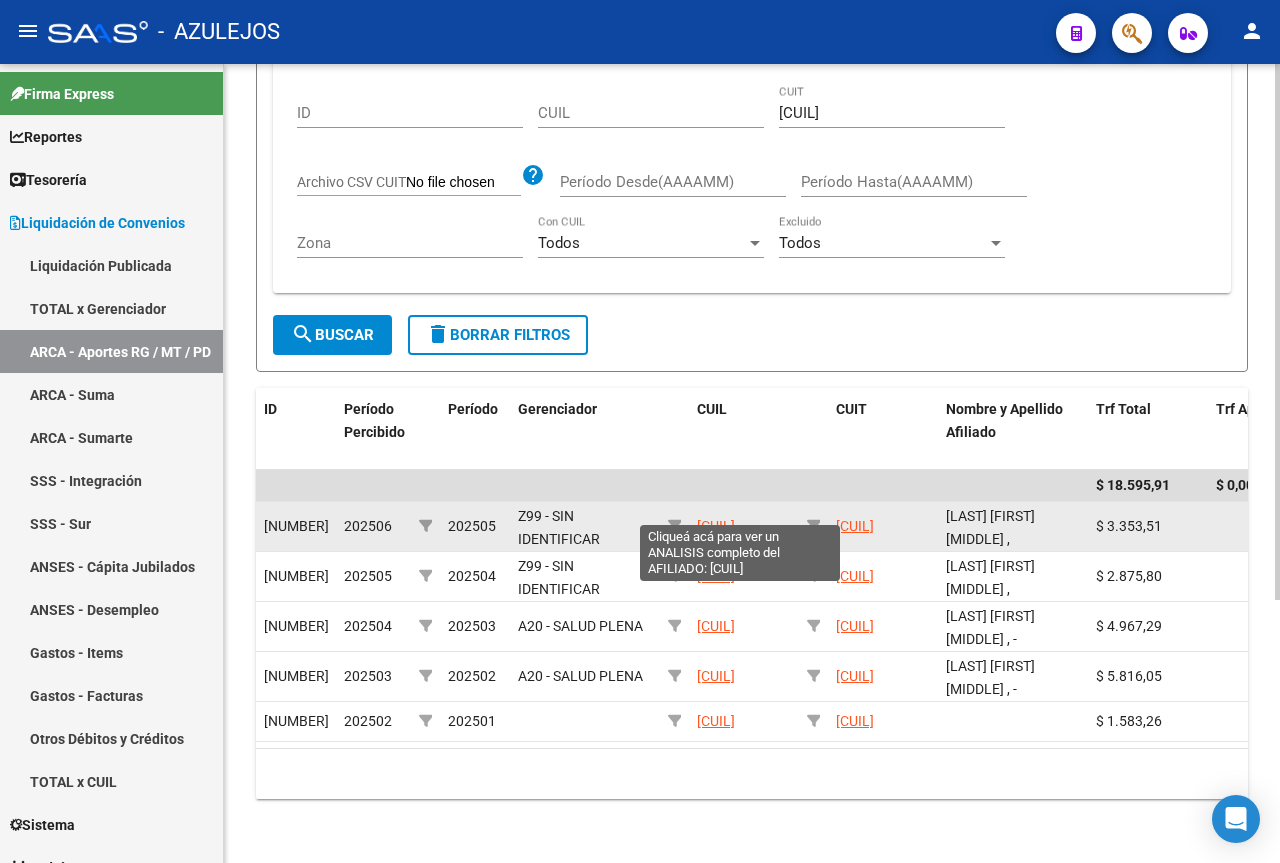 click on "[CUIL]" 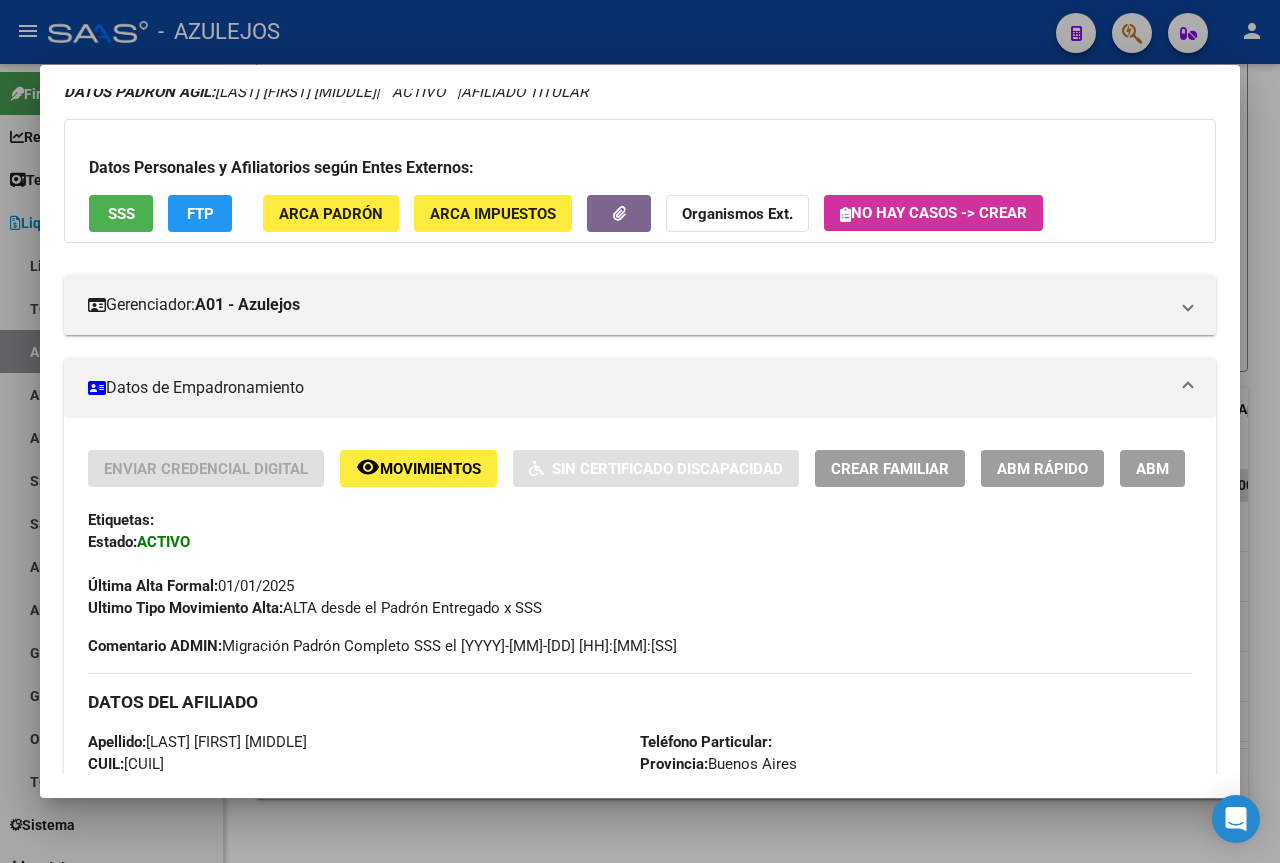 scroll, scrollTop: 0, scrollLeft: 0, axis: both 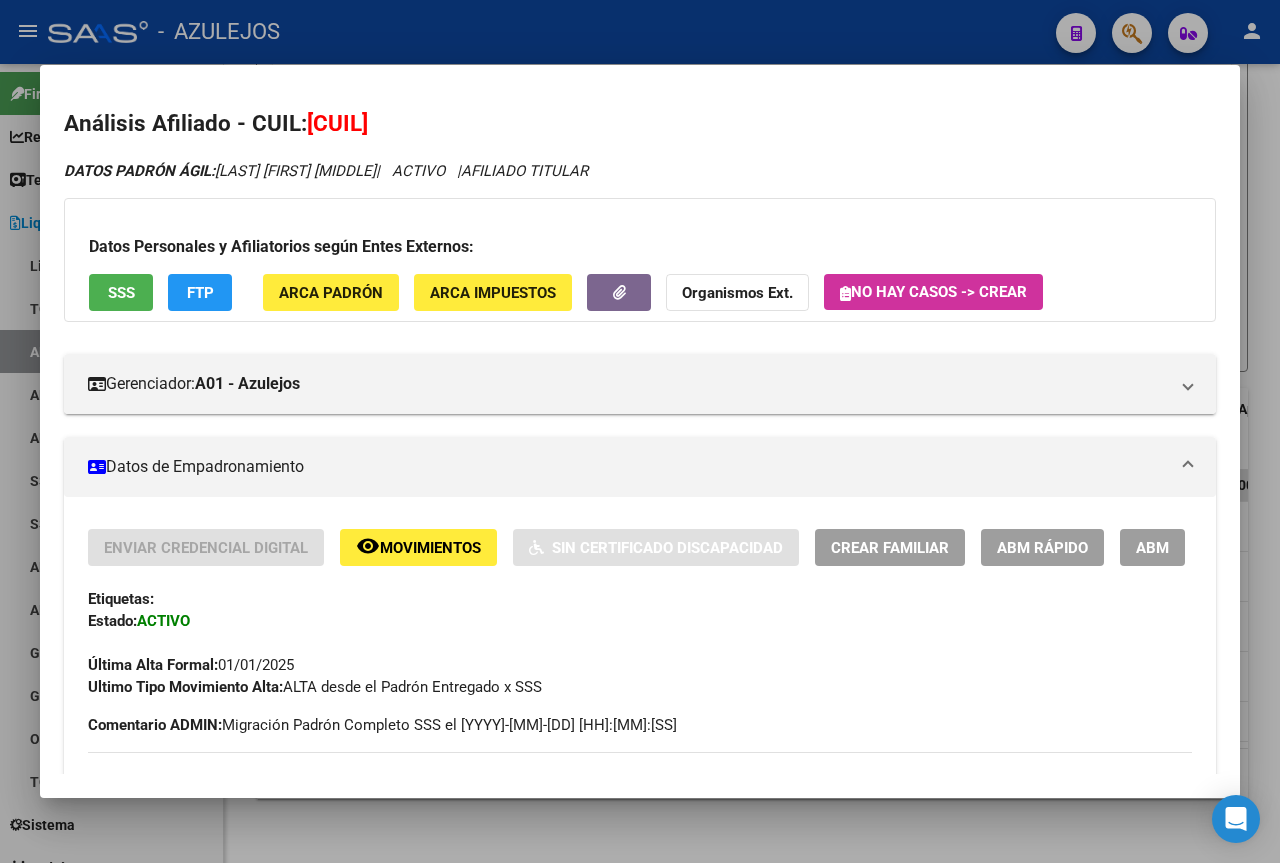 click at bounding box center (640, 431) 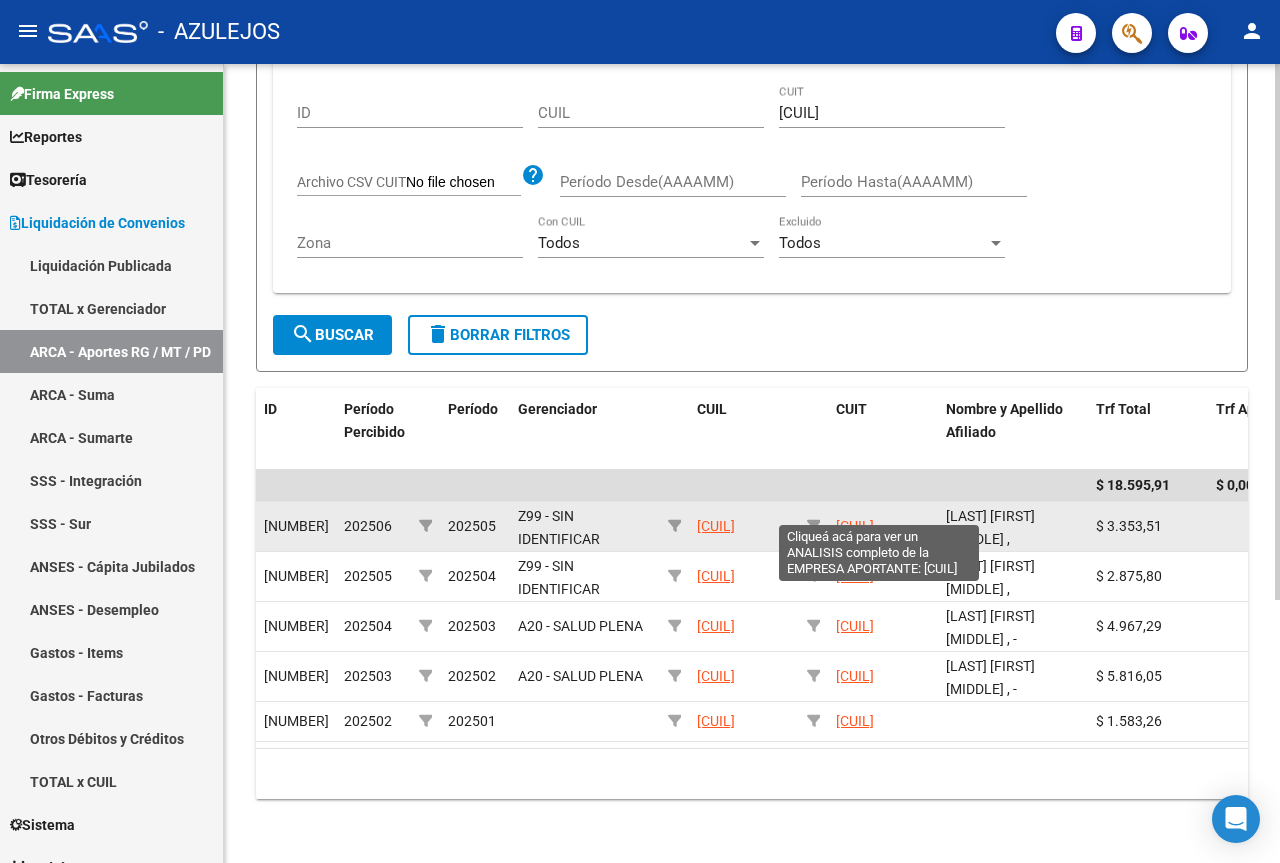 click on "[CUIL]" 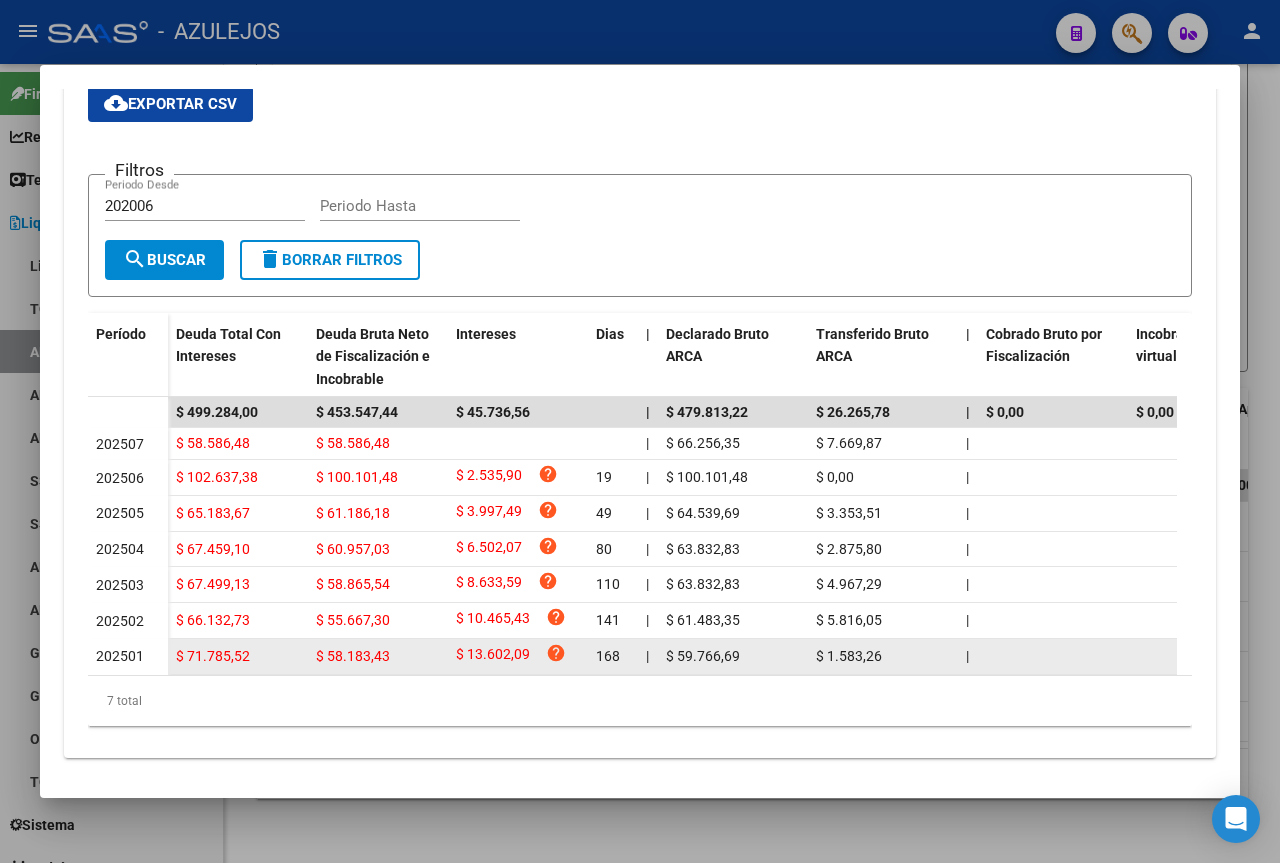 scroll, scrollTop: 426, scrollLeft: 0, axis: vertical 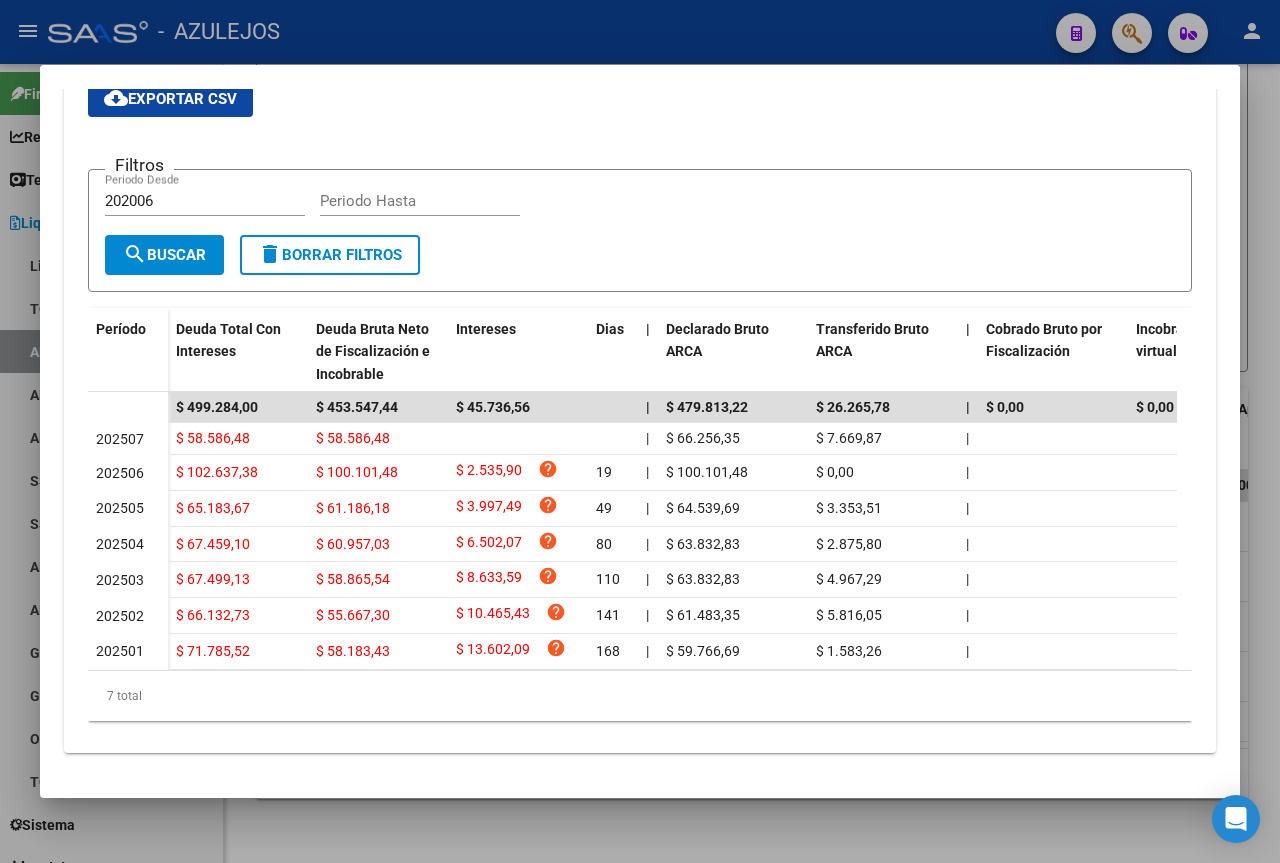 drag, startPoint x: 1252, startPoint y: 32, endPoint x: 1279, endPoint y: 308, distance: 277.3175 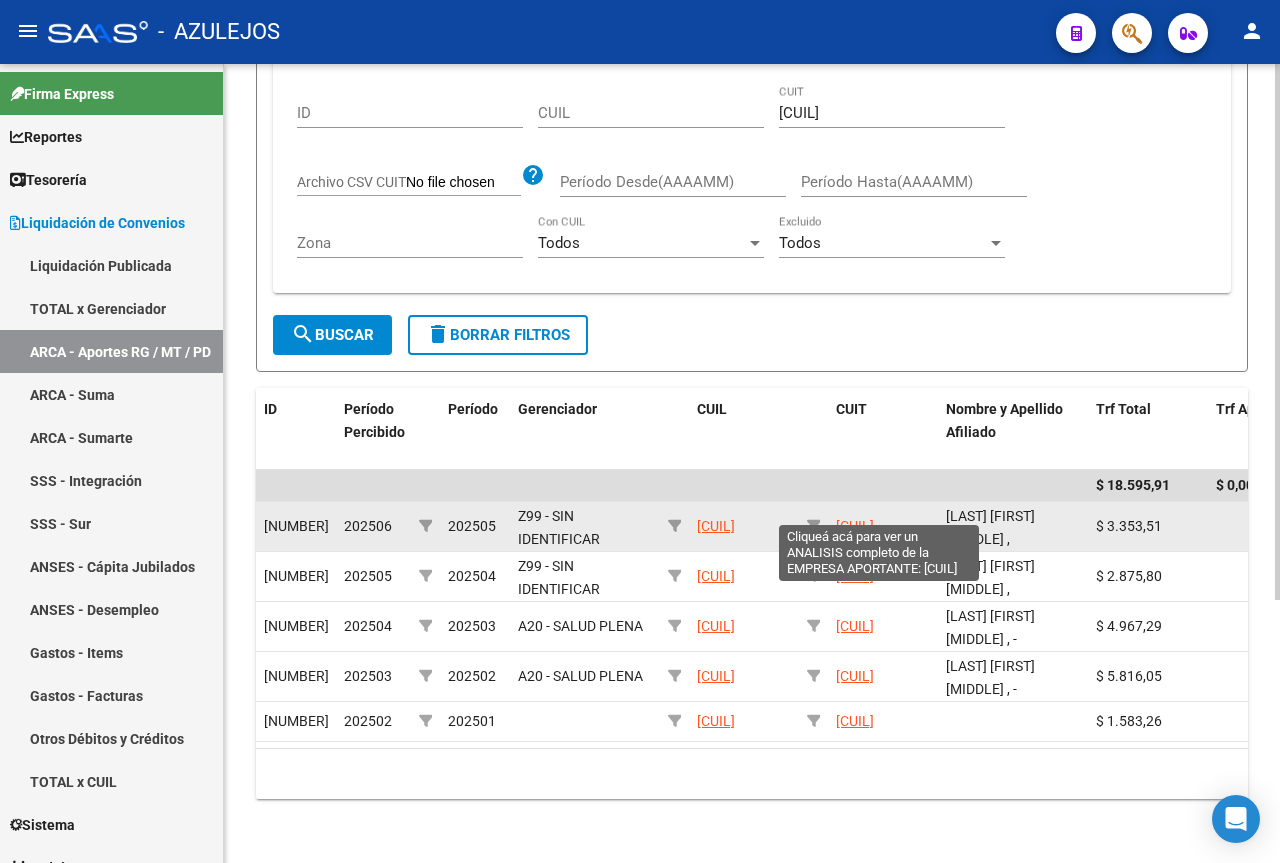 click on "[CUIL]" 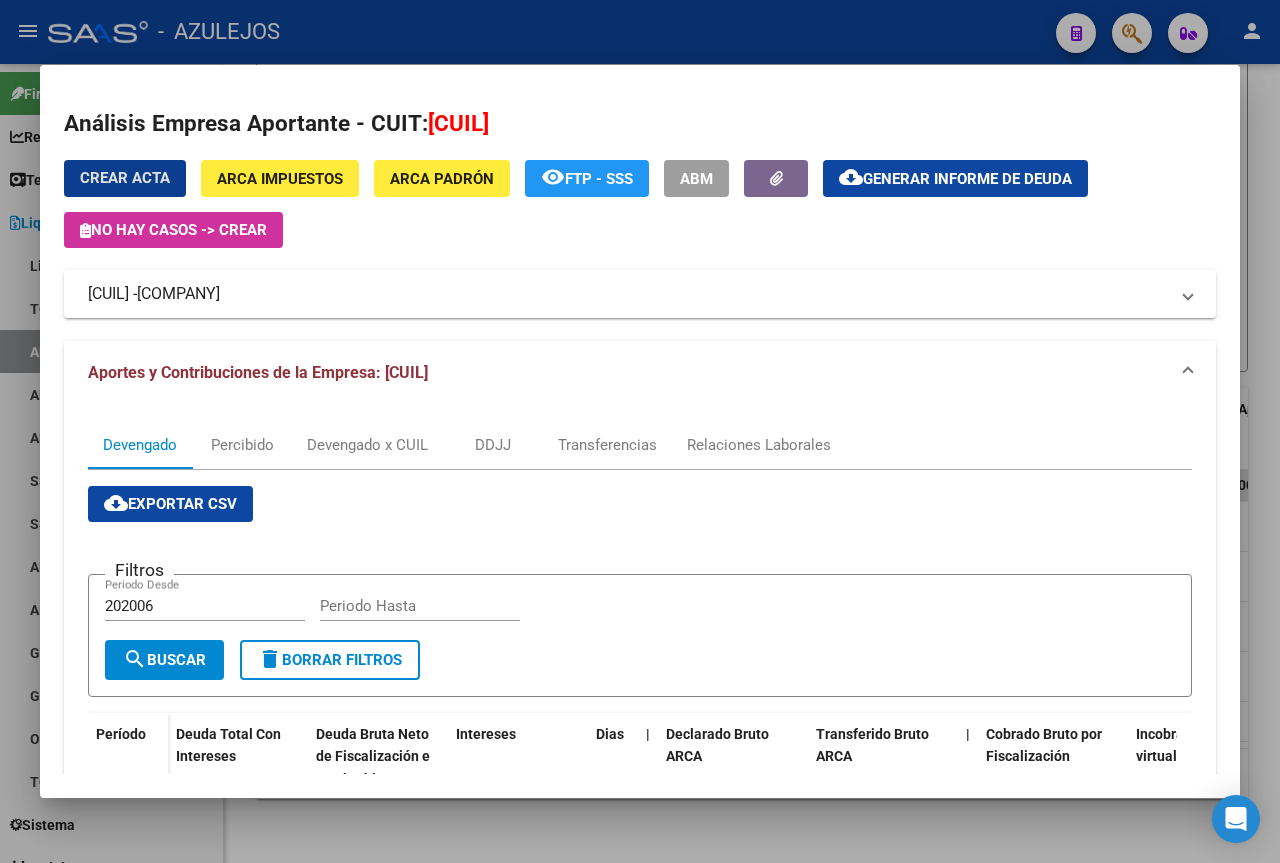scroll, scrollTop: 400, scrollLeft: 0, axis: vertical 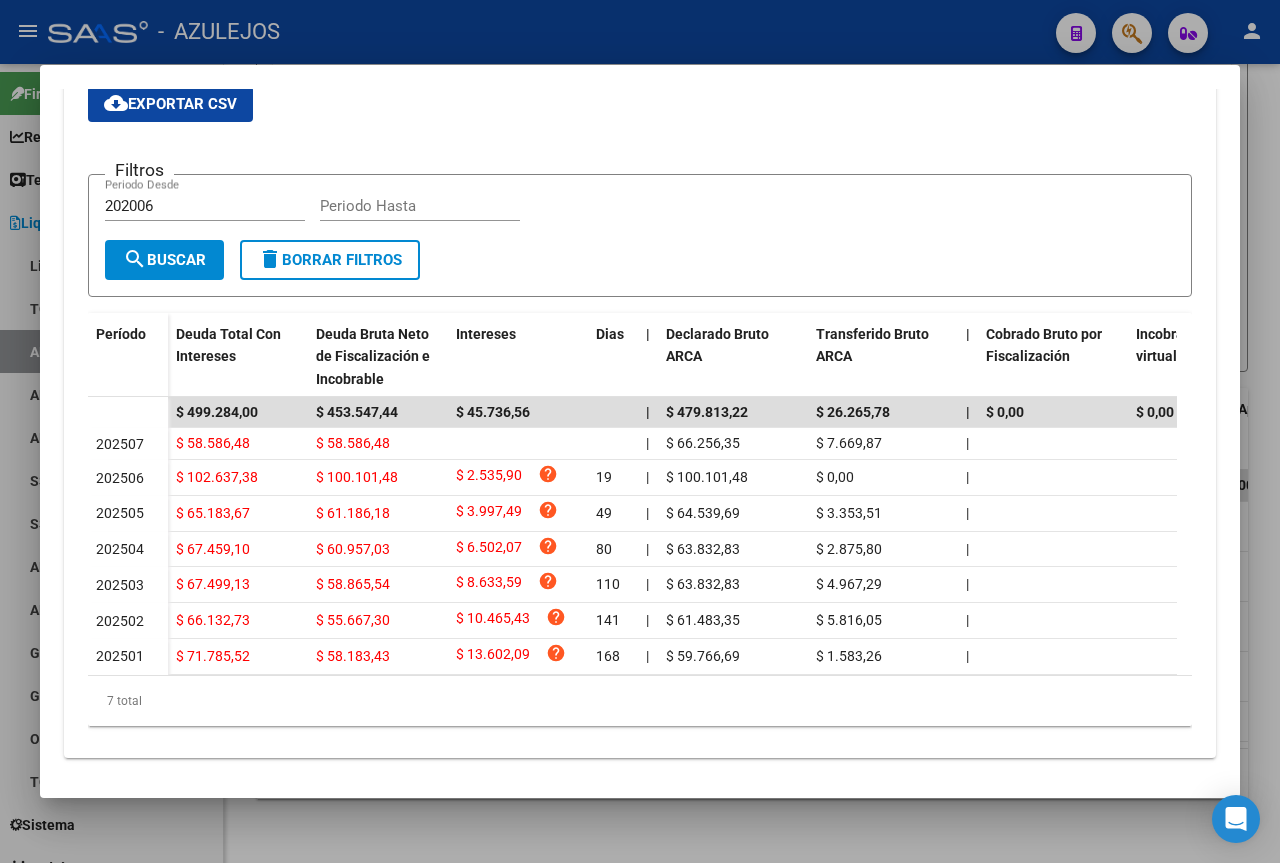 click at bounding box center (640, 431) 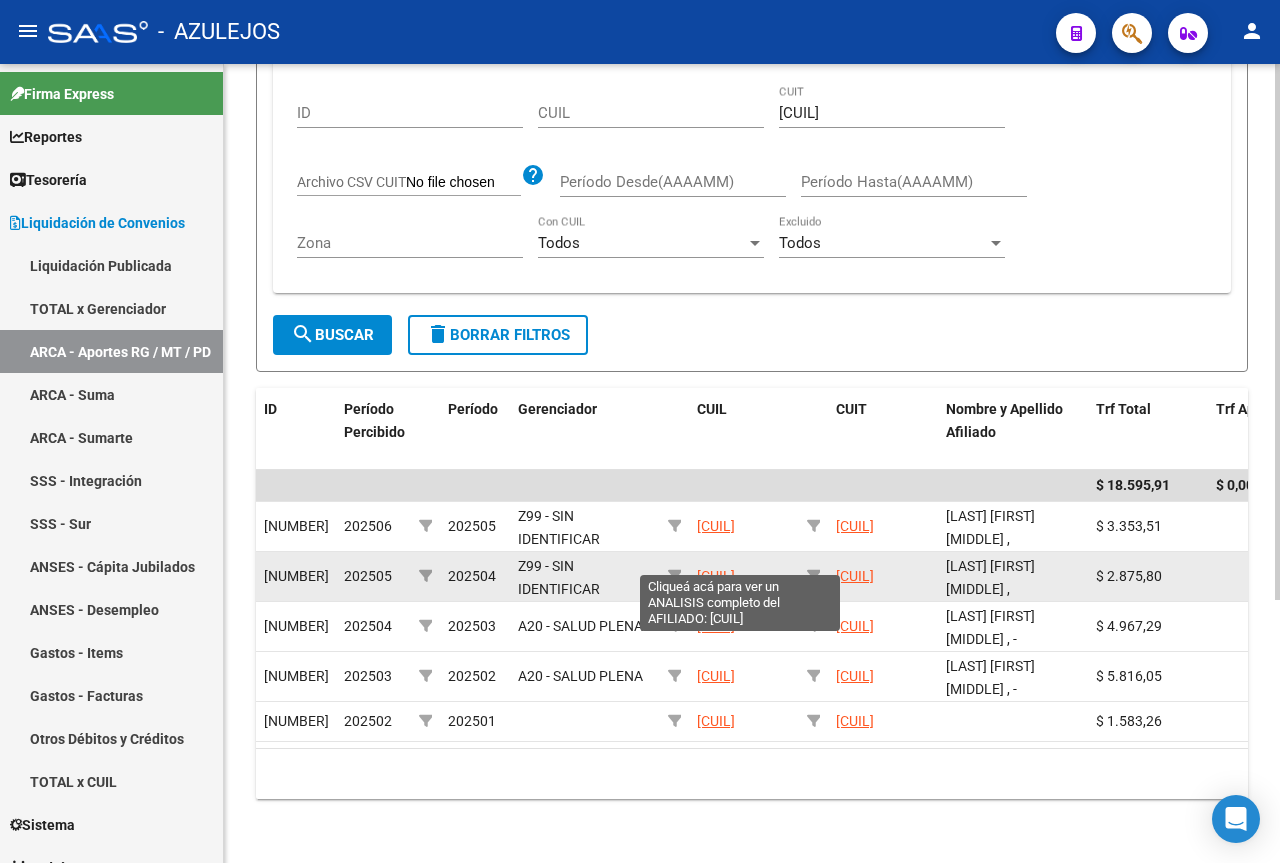 click on "[CUIL]" 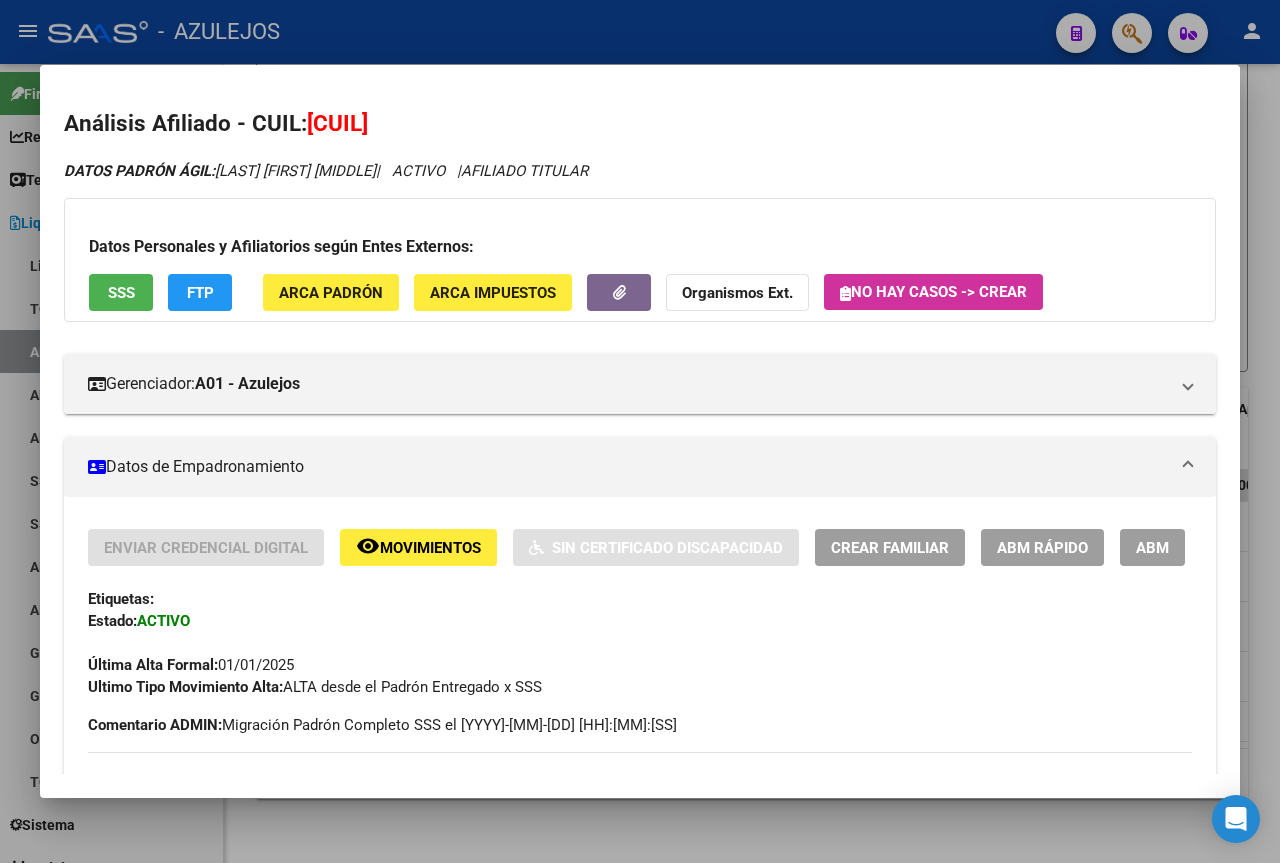 click at bounding box center (640, 431) 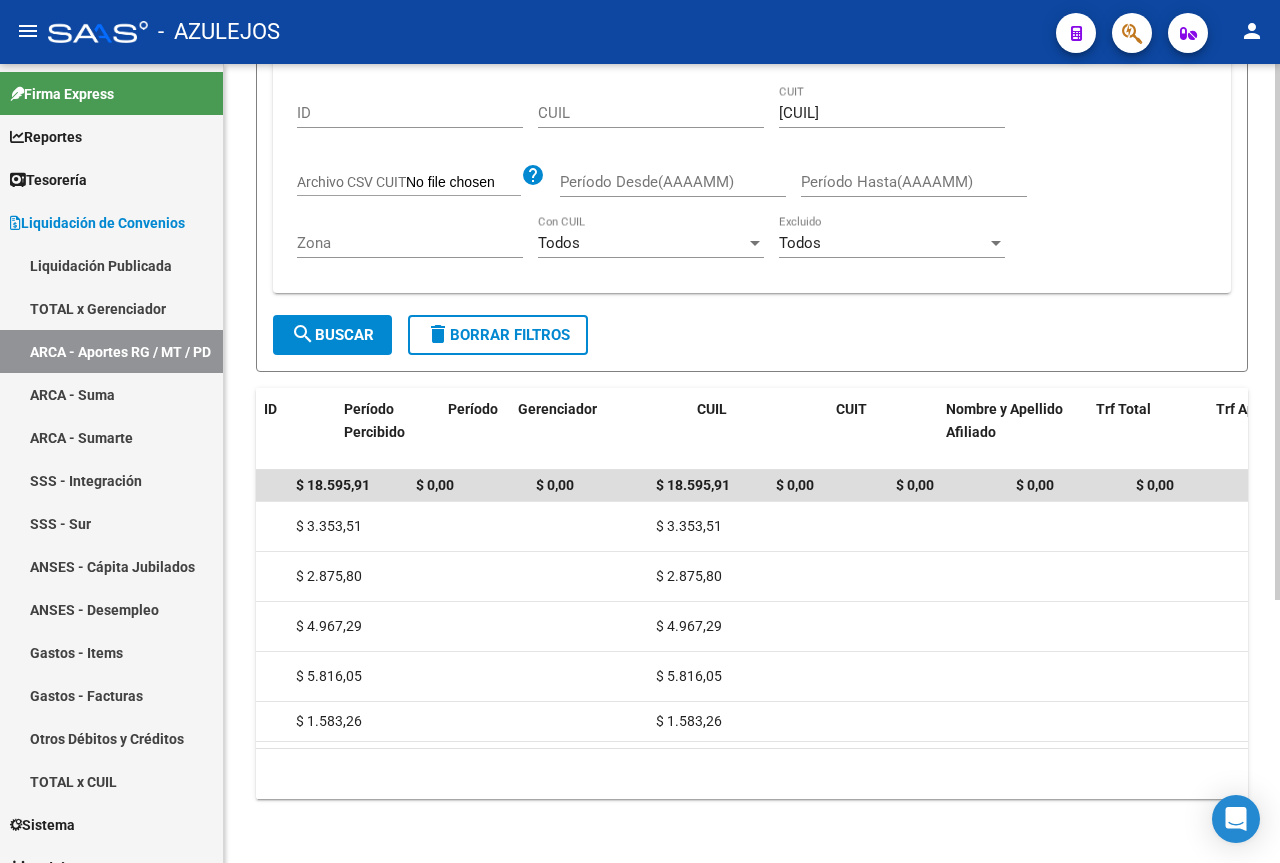 scroll, scrollTop: 0, scrollLeft: 0, axis: both 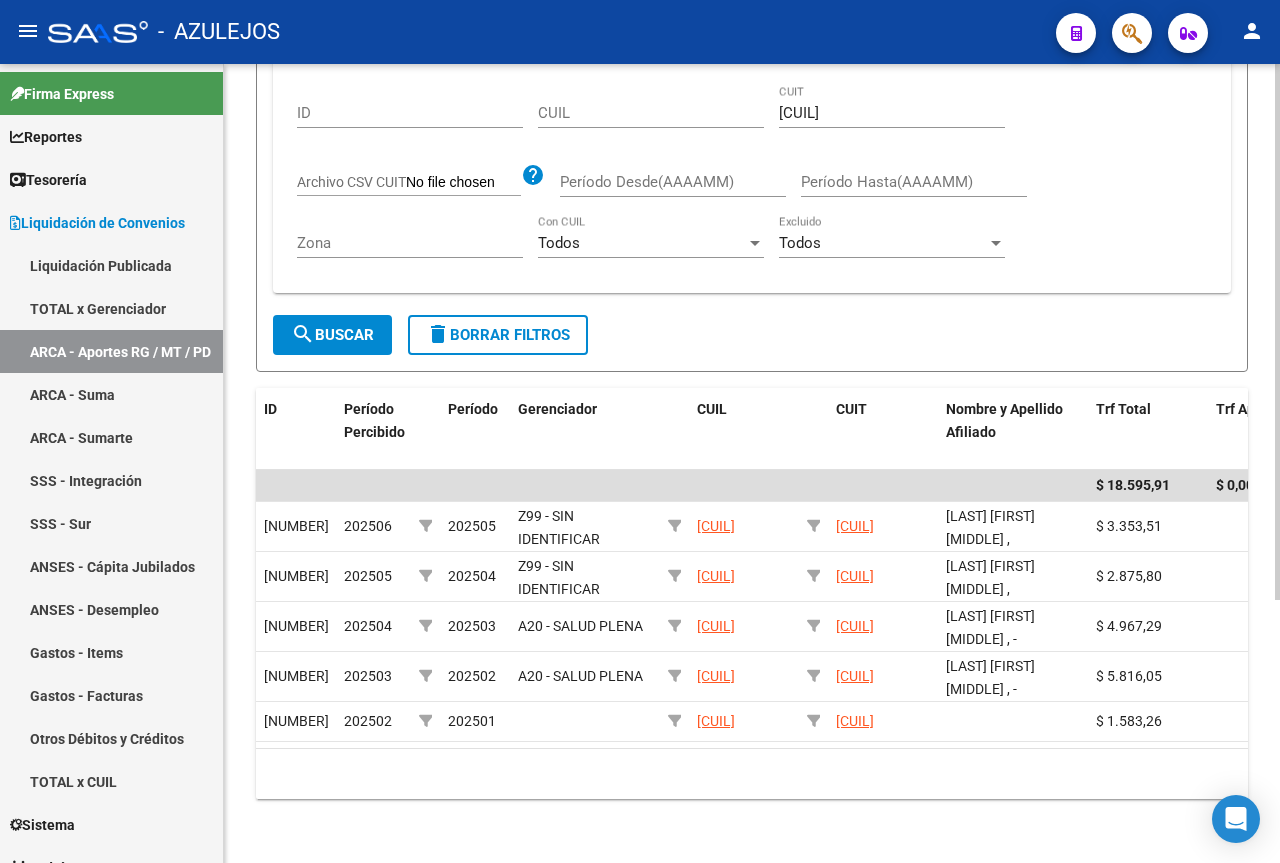 click on "LIQUIDACION DE CONVENIOS -> ARCA - Régimen General / Monotributo / Personal Doméstico cloud_download  Exportar Formato 1  cloud_download  Exportar Formato 2  cloud_download  Exportar Formato 3  cloud_download  Exportar Formato 4  Filtros Todos Período Percibido Régimen Régimen Todos Seleccionar Gerenciador Archivo CSV CUIL help   Inexistente en CSV     Mostrar totalizadores   MÁS FILTROS  ID CUIL [CUIL] CUIT Archivo CSV CUIT help Período Desde(AAAAMM) Período Hasta(AAAAMM) Zona Todos Con CUIL Todos Excluido search  Buscar  delete  Borrar Filtros  ID Período Percibido Período Gerenciador CUIL CUIT Nombre y Apellido Afiliado Trf Total Trf Aporte Trf Aporte Intereses Prorrateados Trf Contribucion Prorrateada Trf Contribucion Intereses Prorateada Trf Monotributo Trf Monotributo Intereses Trf Personal Domestico Trf Personal Domestico Intereses Trf Contribucion Empresa Trf Contribucion Intereses Empresa Trf Aporte Intereses Empresa Porcentaje Aportes Porcentaje Contribuciones Zona REM8 REM4 REM5" 